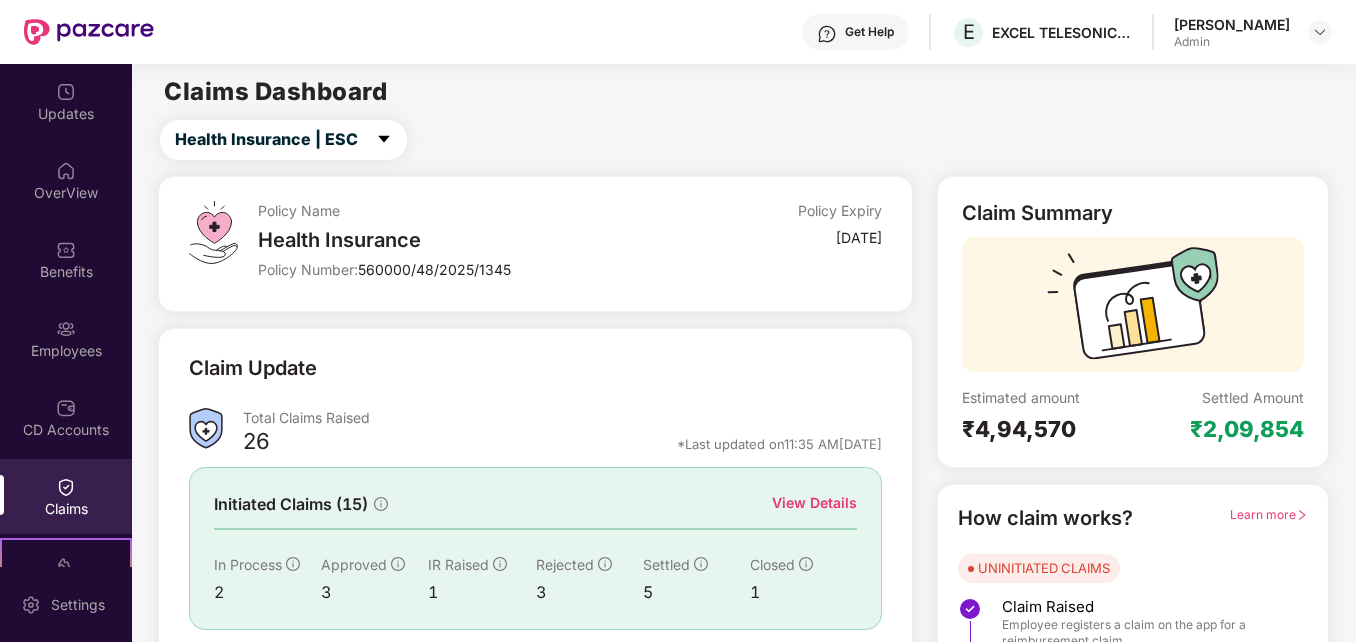 scroll, scrollTop: 0, scrollLeft: 0, axis: both 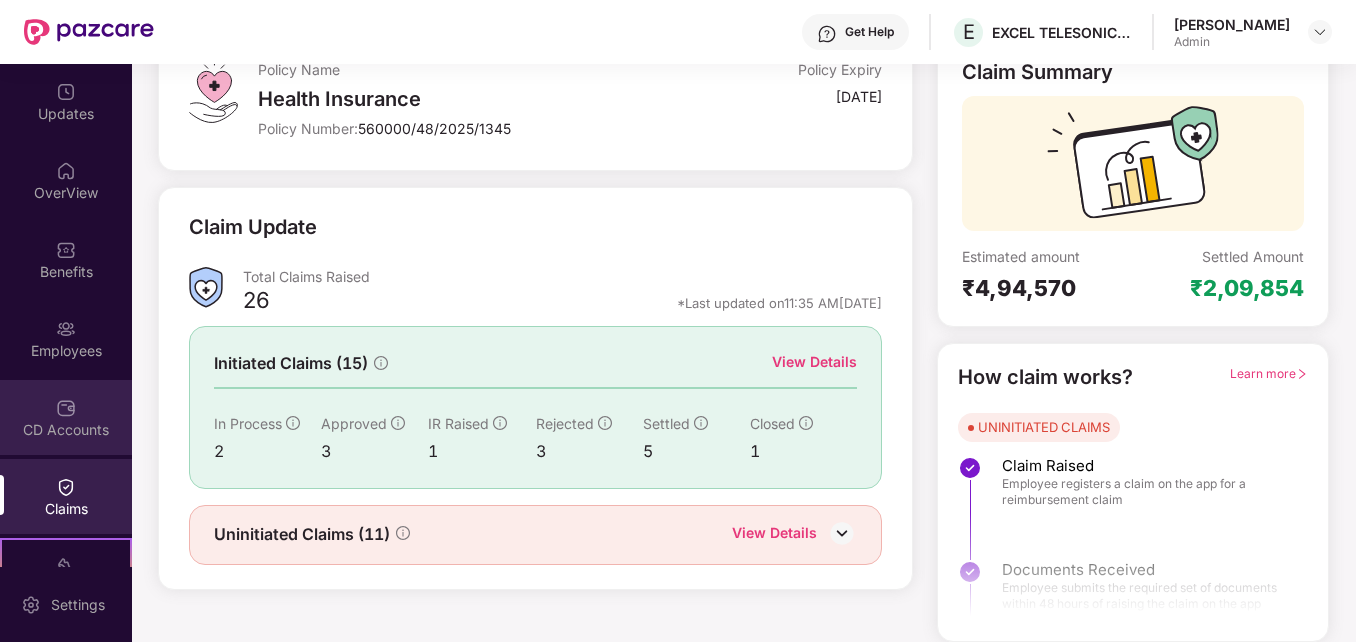 click on "CD Accounts" at bounding box center [66, 417] 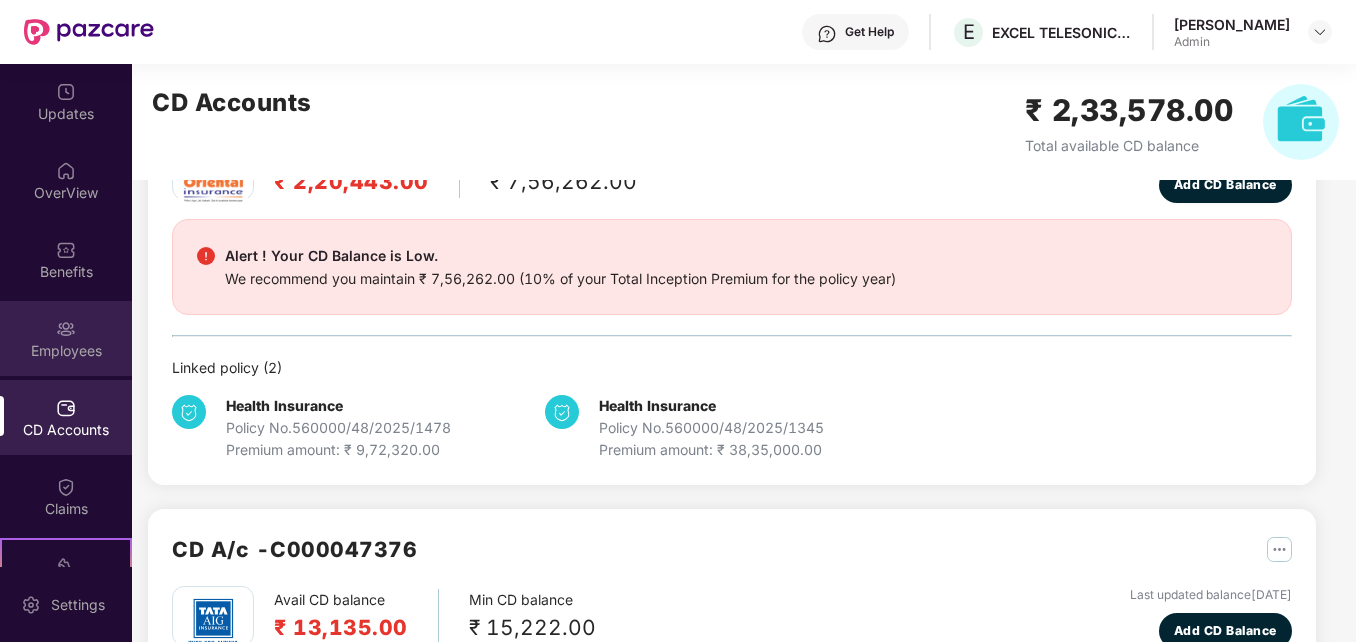 click on "Employees" at bounding box center [66, 338] 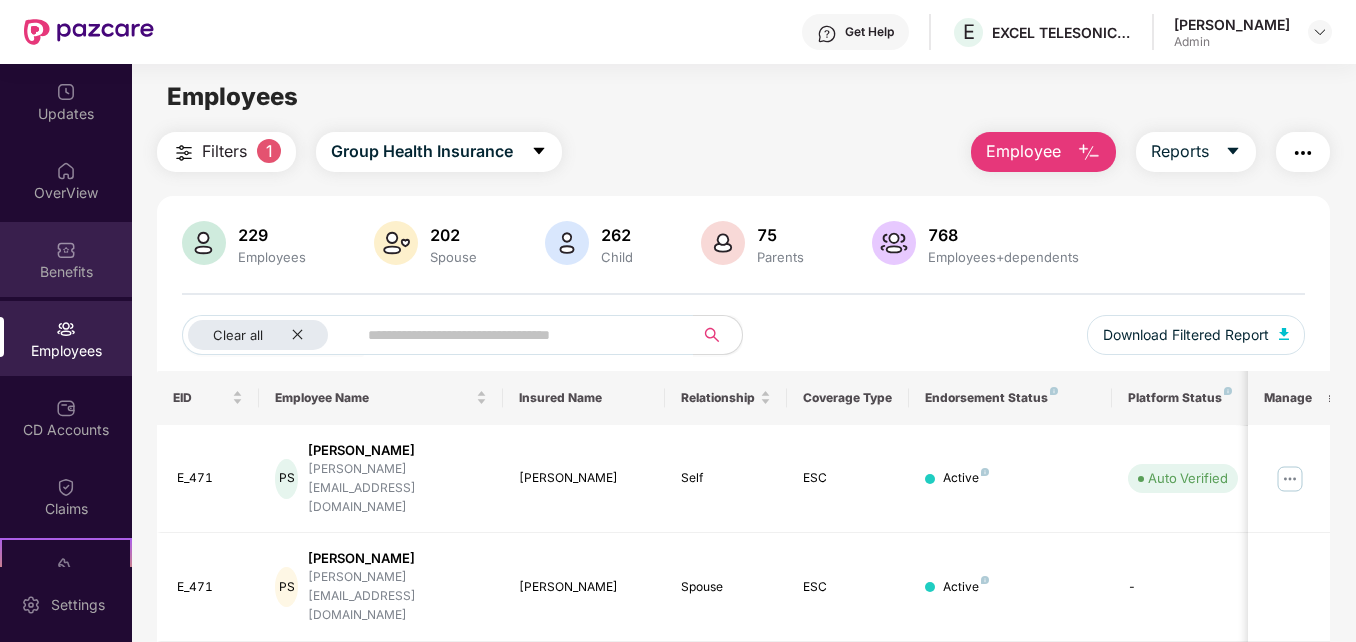 scroll, scrollTop: 0, scrollLeft: 0, axis: both 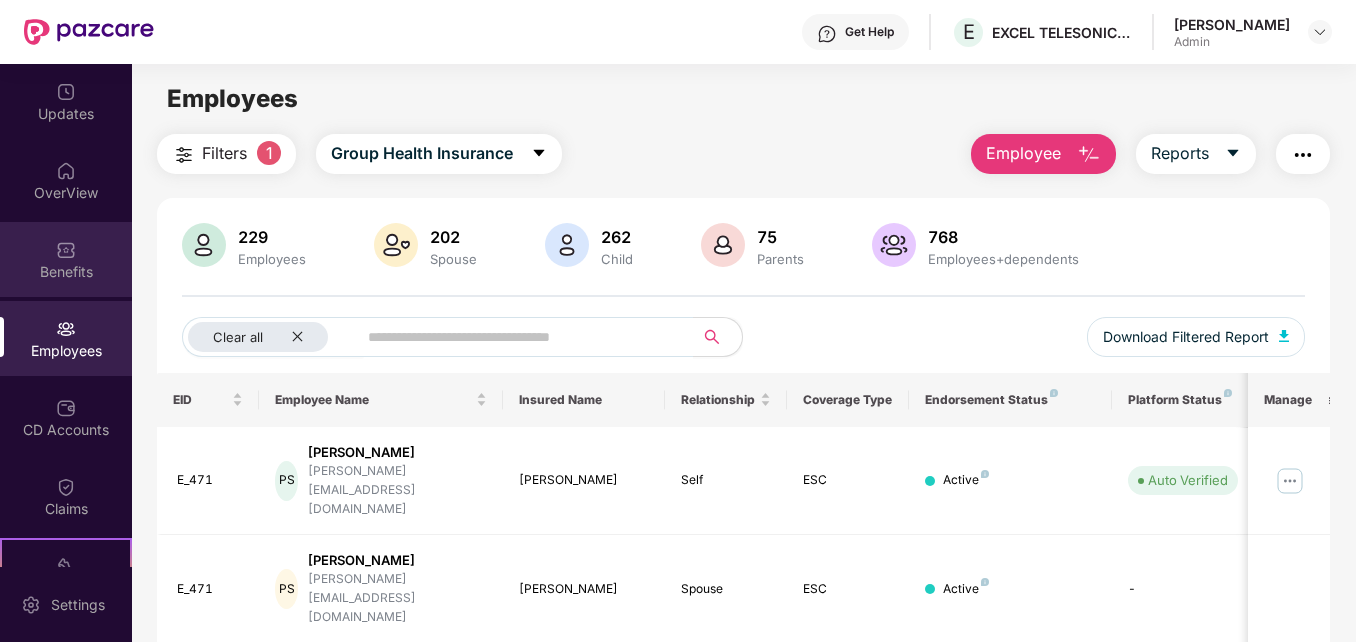 click on "Benefits" at bounding box center (66, 272) 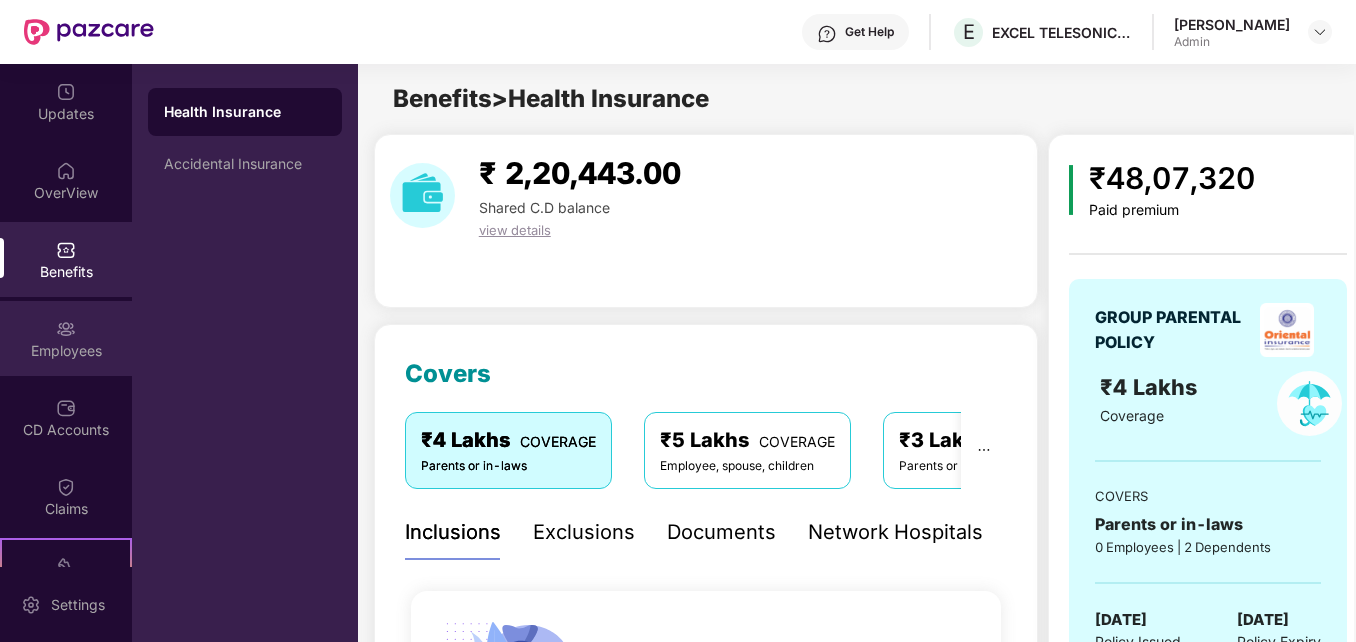 click on "Employees" at bounding box center (66, 351) 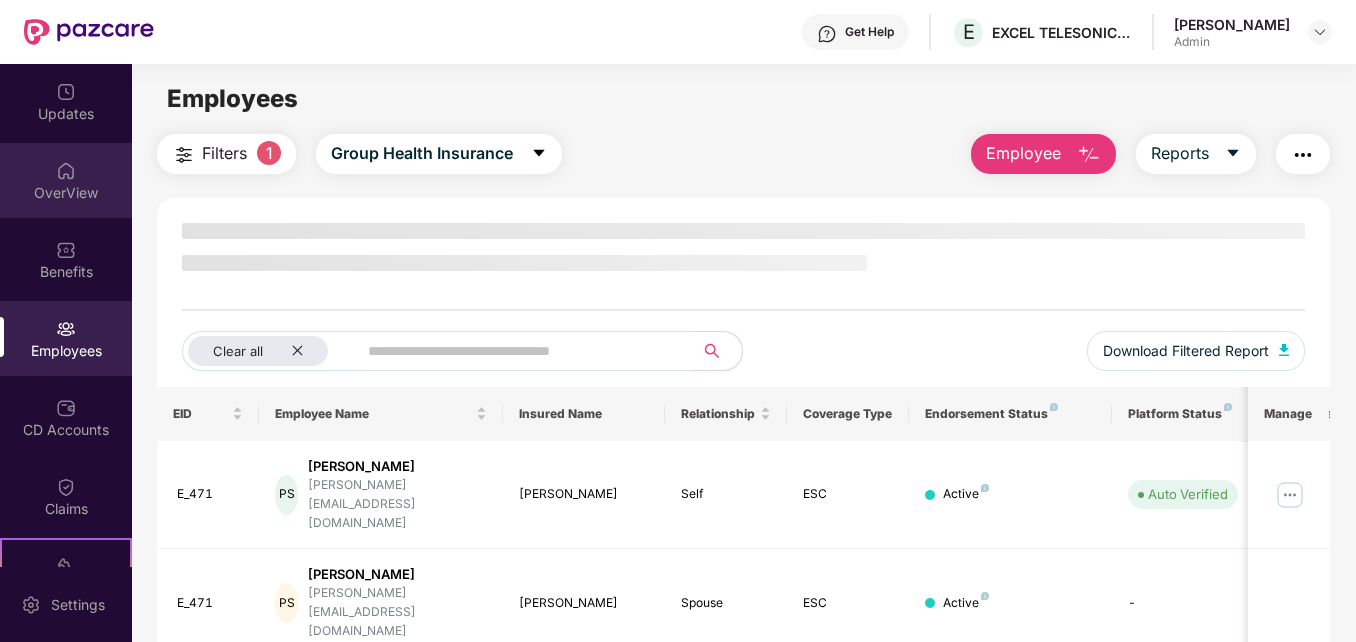 click on "OverView" at bounding box center (66, 193) 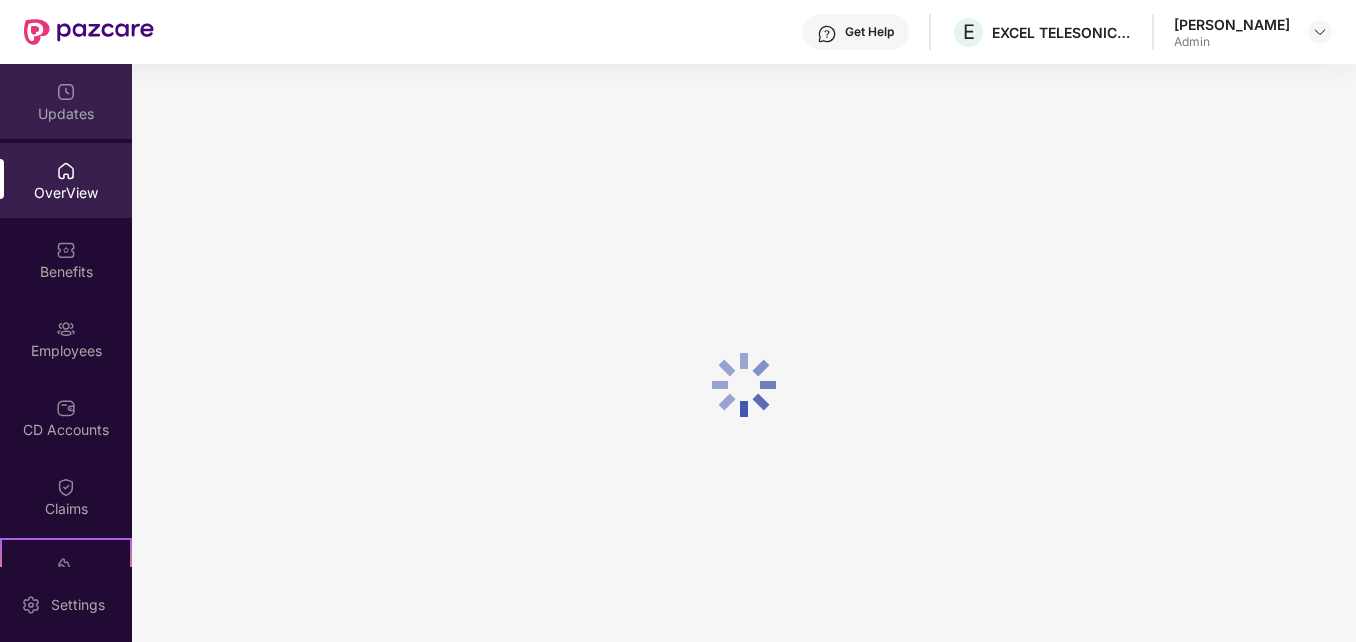click on "Updates" at bounding box center (66, 114) 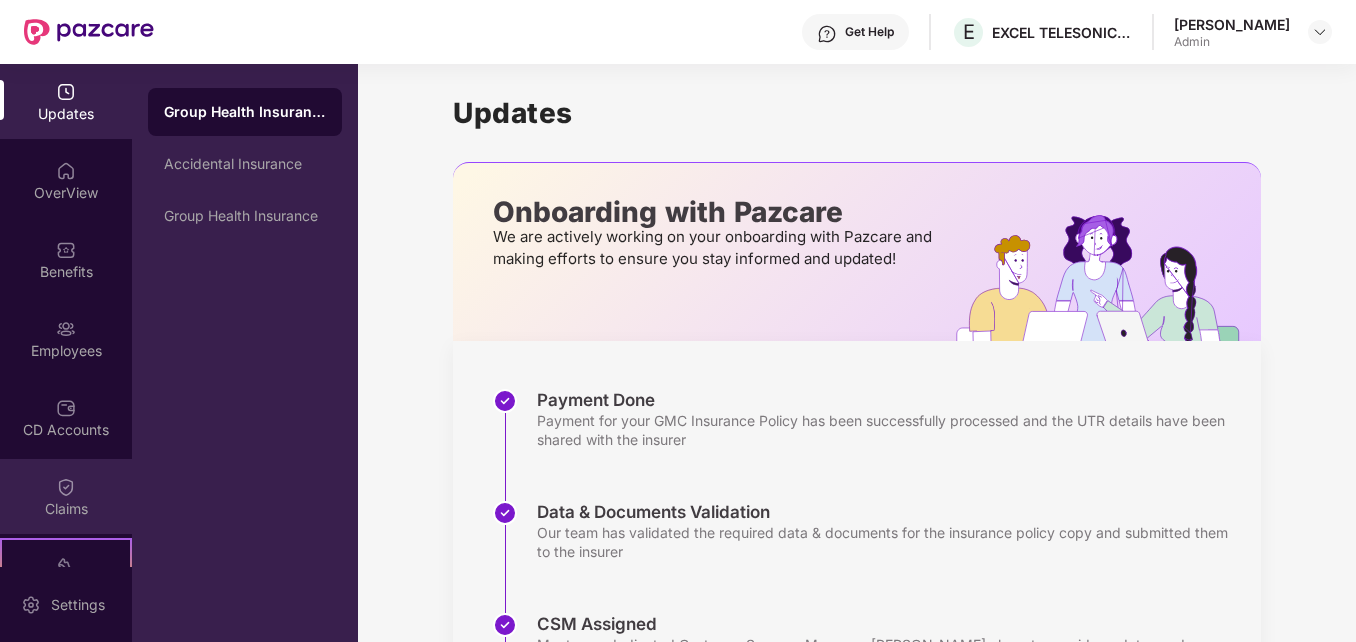 click on "Claims" at bounding box center [66, 496] 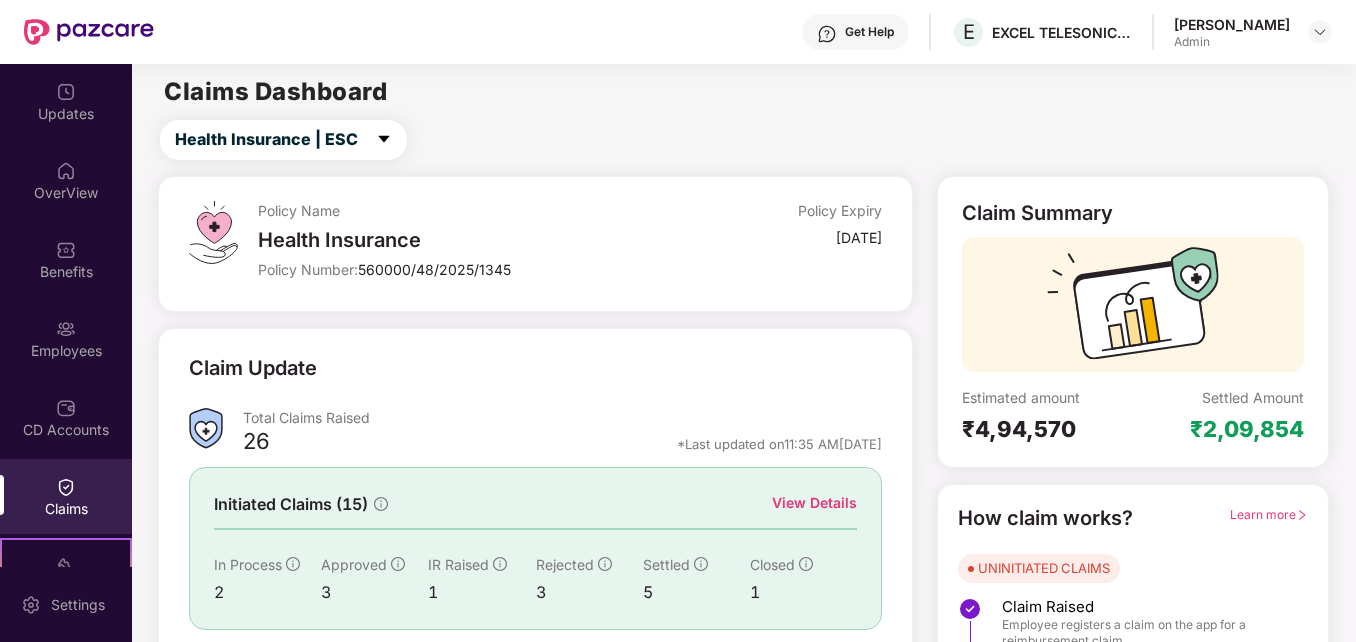 click on "CD Accounts" at bounding box center (66, 430) 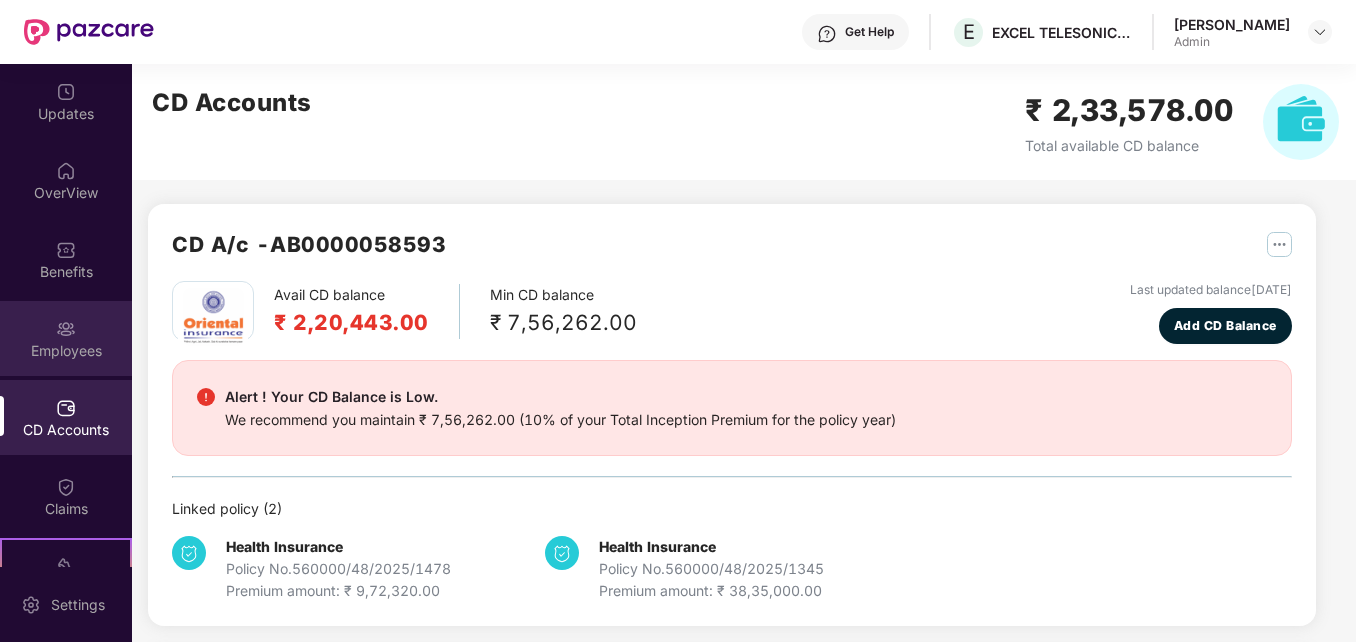 click on "Employees" at bounding box center (66, 338) 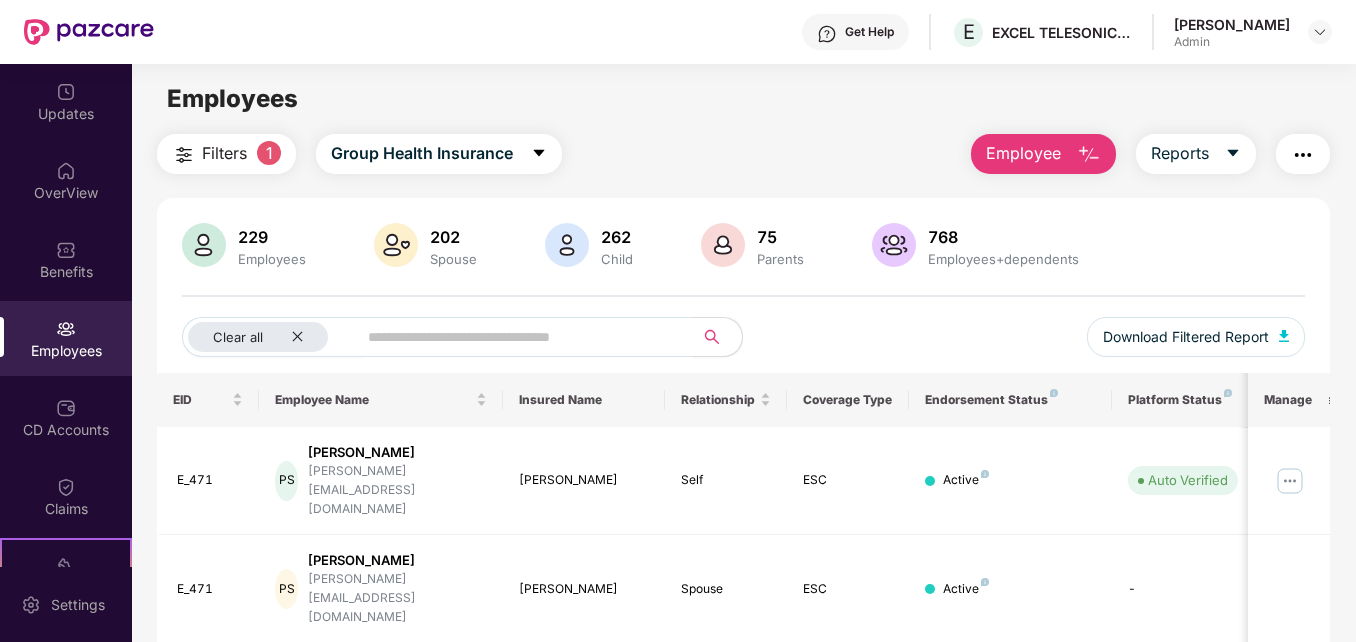 click on "Benefits" at bounding box center [66, 272] 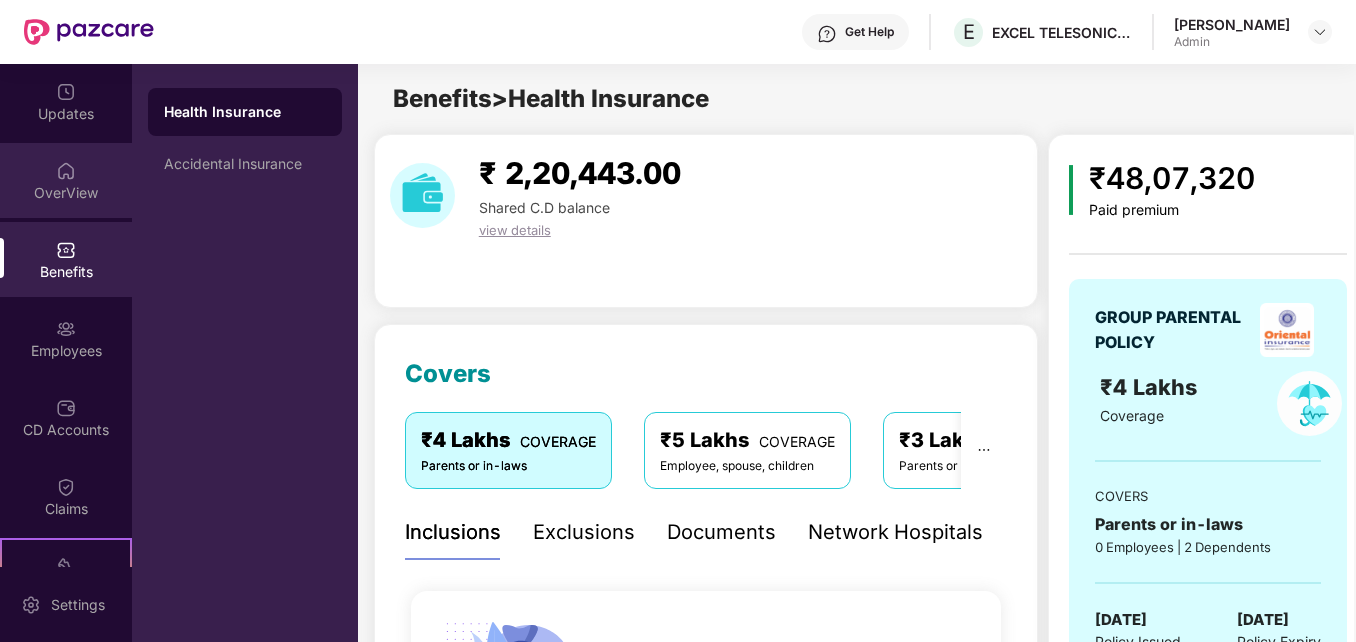 click on "OverView" at bounding box center [66, 180] 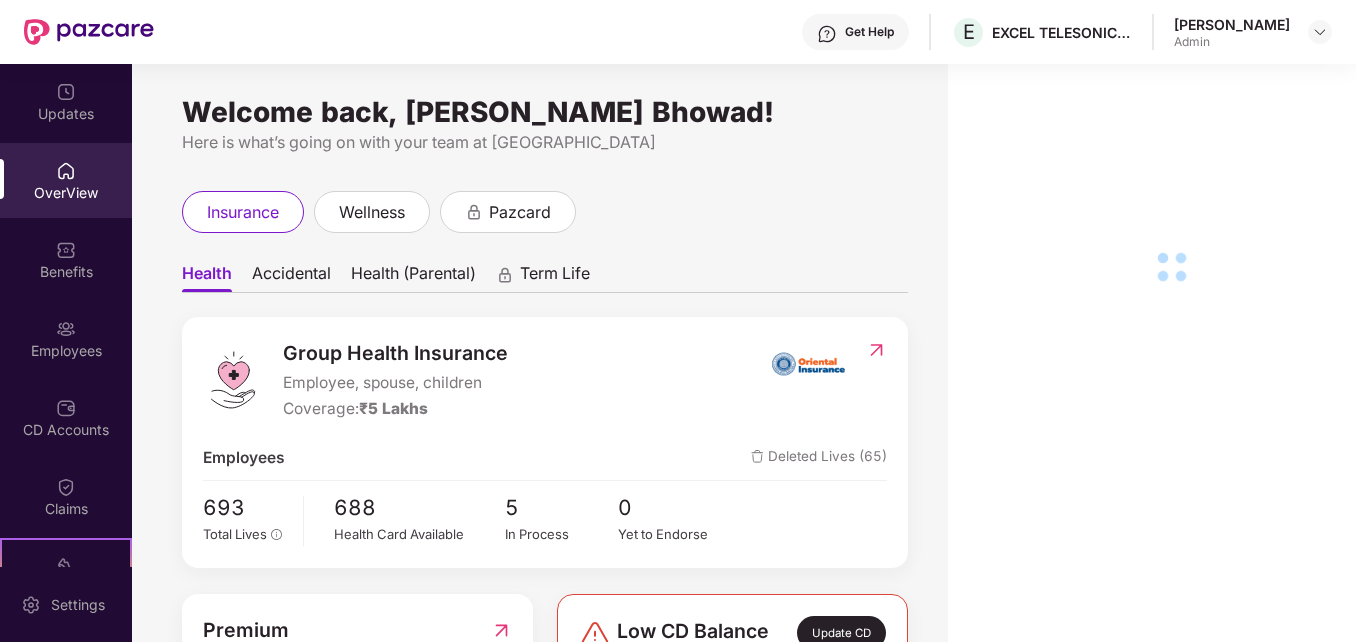 click at bounding box center (66, 92) 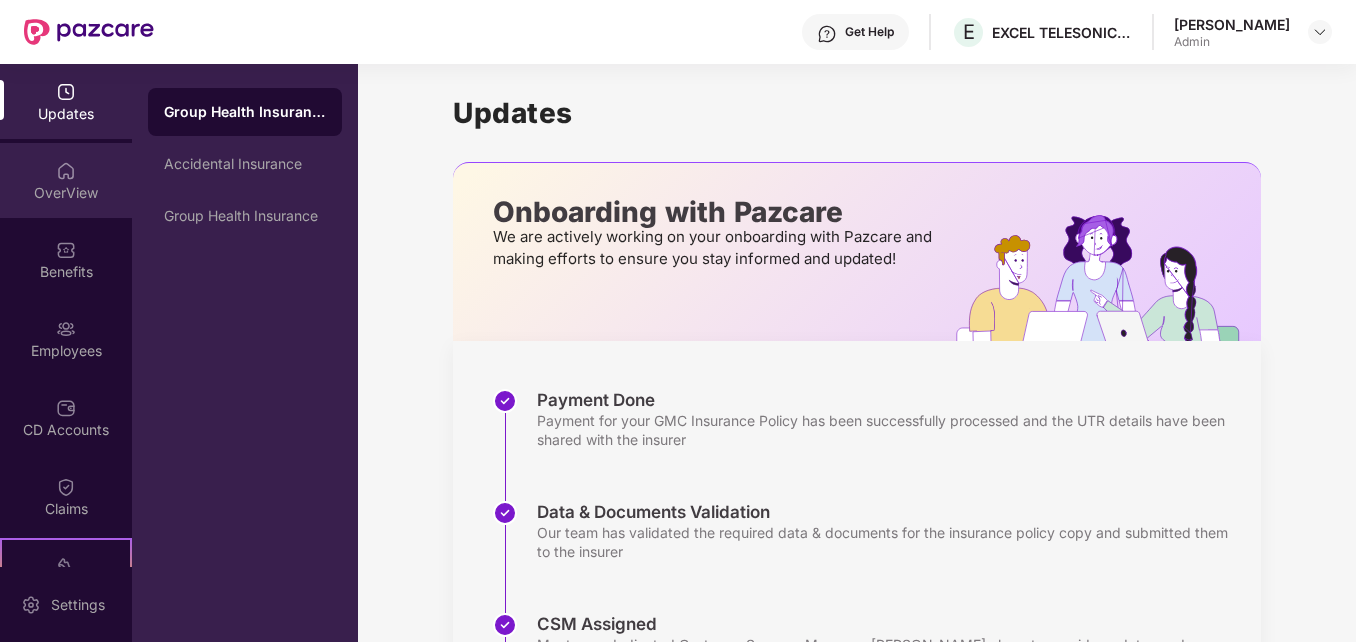 click on "OverView" at bounding box center (66, 193) 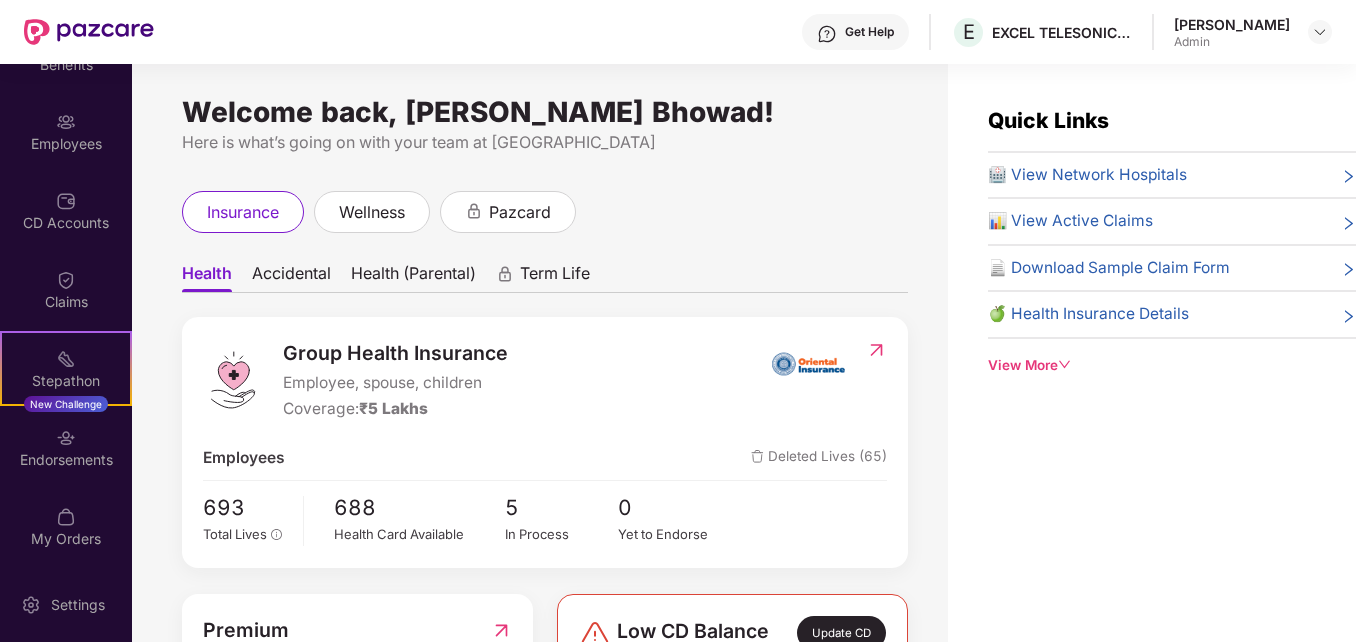 scroll, scrollTop: 208, scrollLeft: 0, axis: vertical 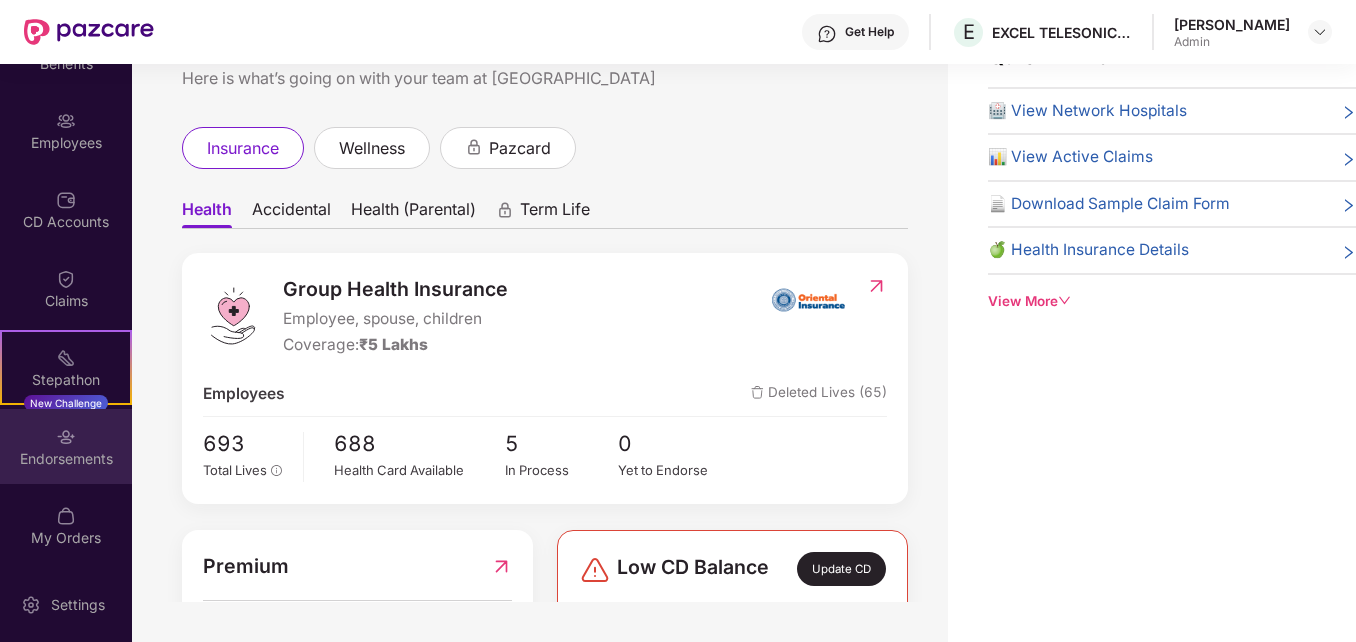 click on "Endorsements" at bounding box center [66, 459] 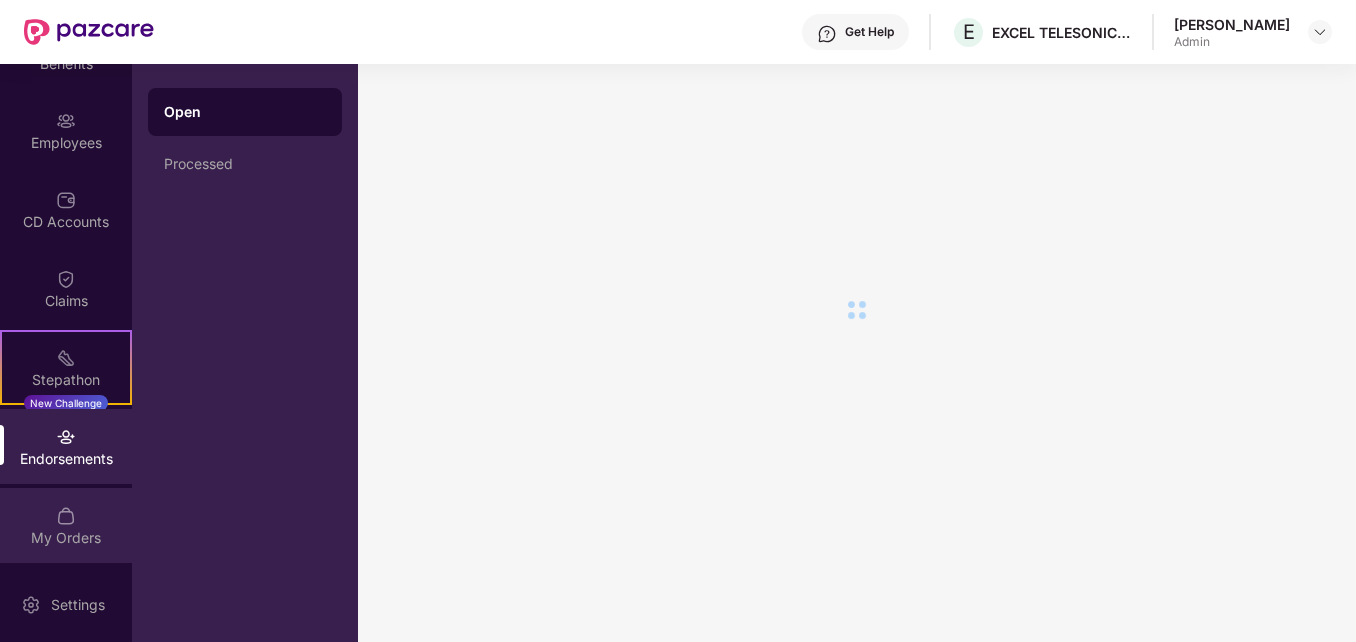 scroll, scrollTop: 0, scrollLeft: 0, axis: both 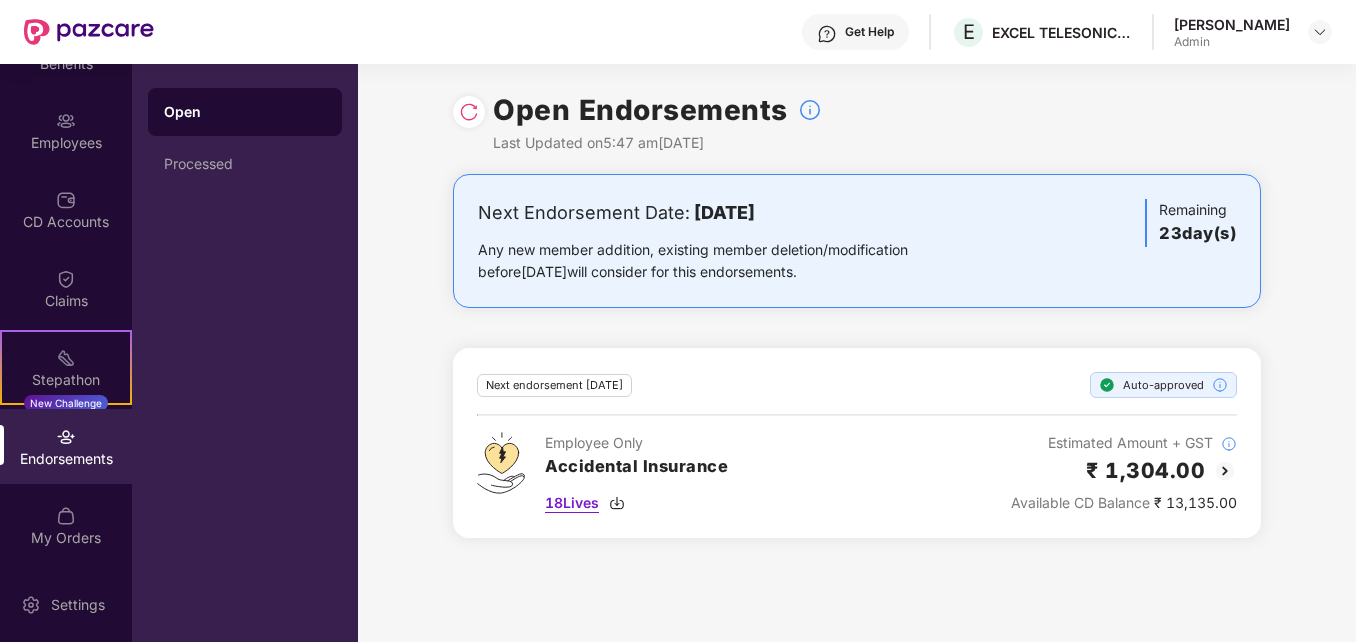click on "18  Lives" at bounding box center [572, 503] 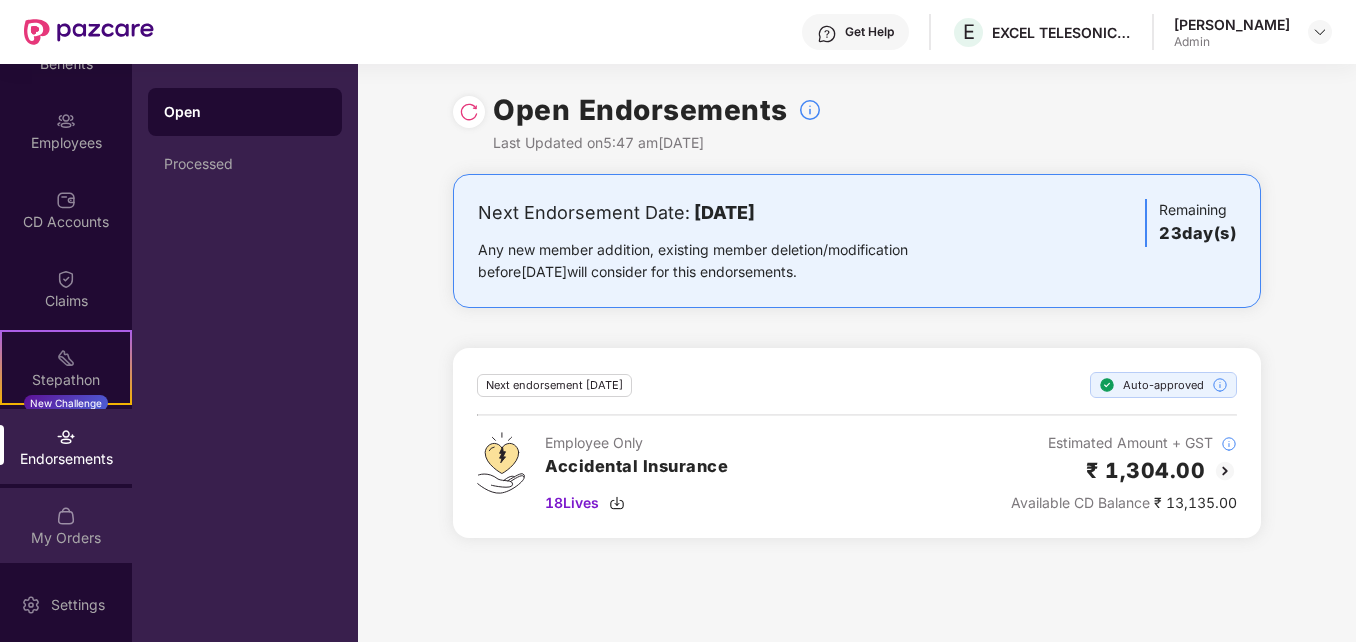 click on "My Orders" at bounding box center (66, 525) 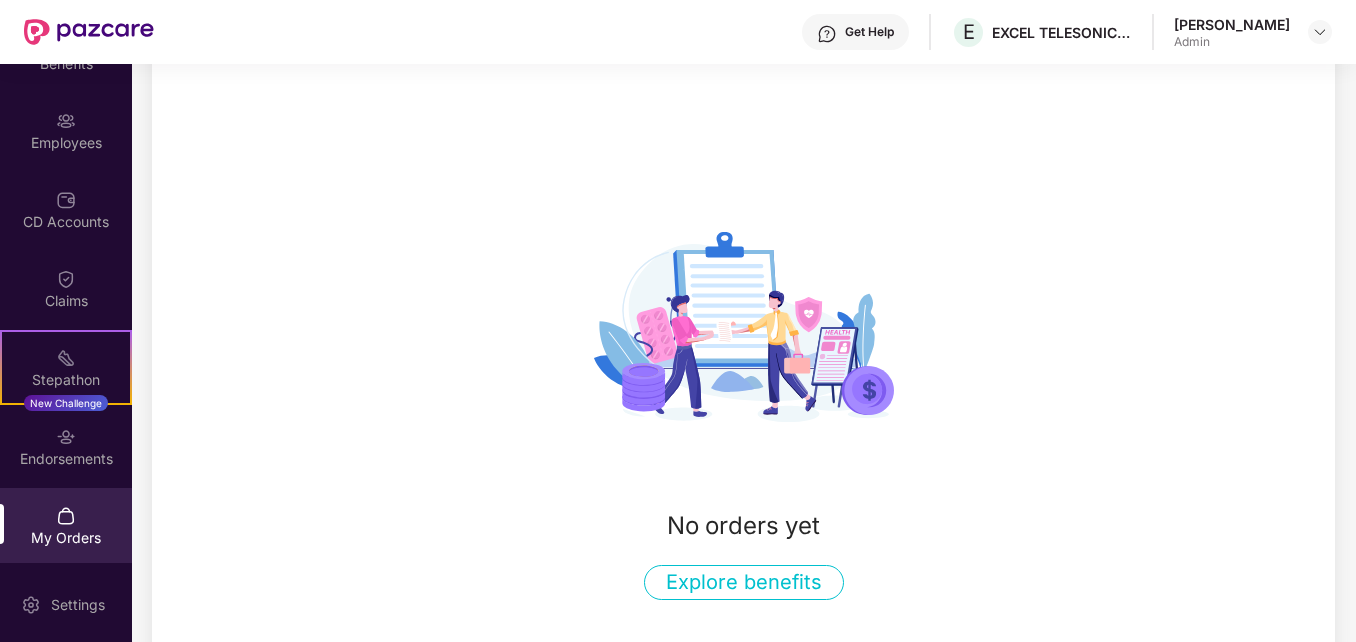 scroll, scrollTop: 218, scrollLeft: 0, axis: vertical 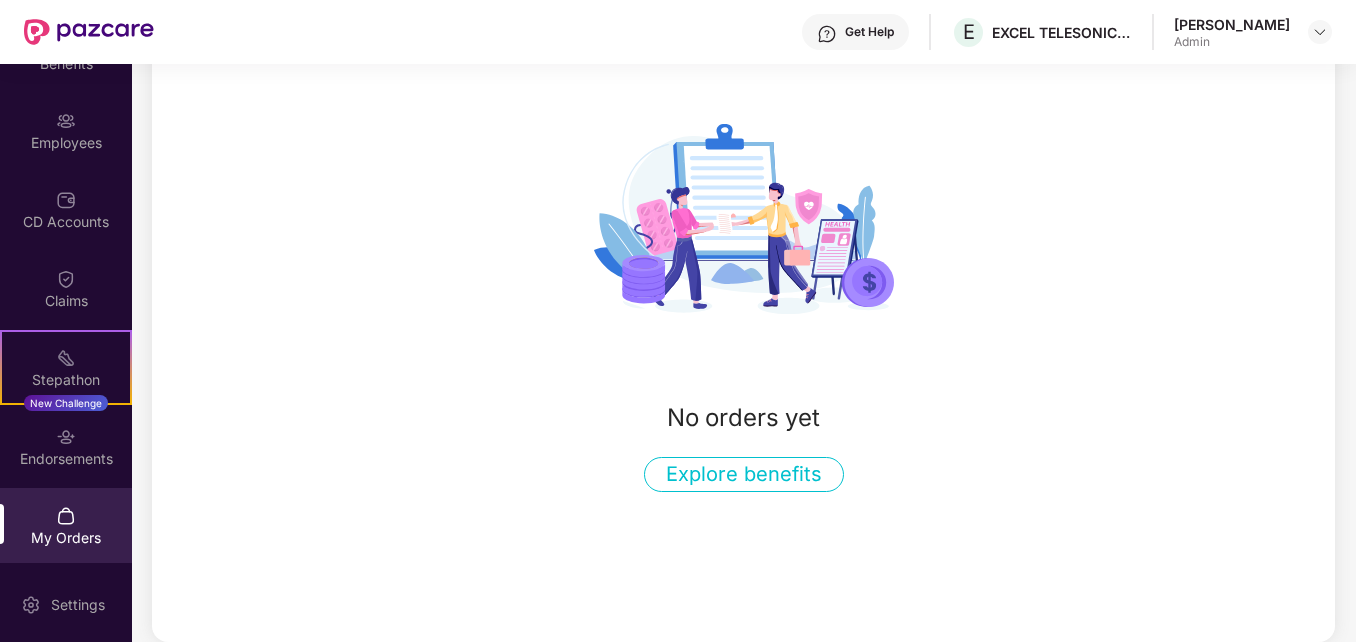 click on "My Orders" at bounding box center (66, 525) 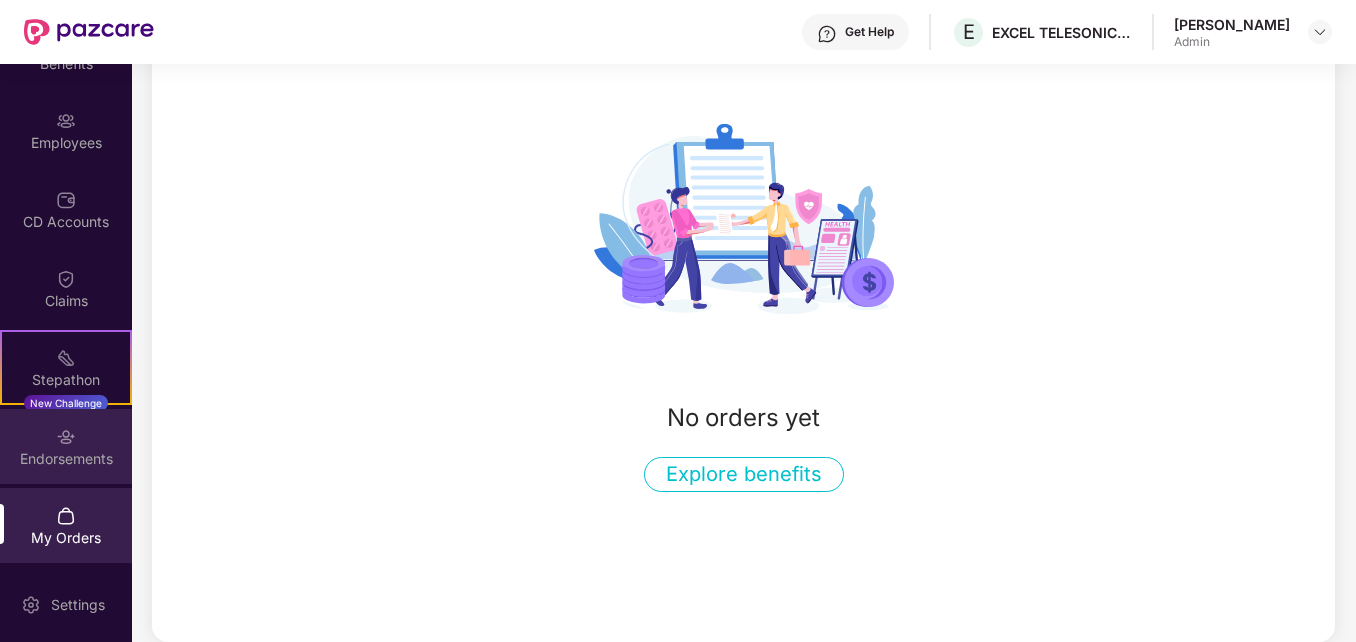 click at bounding box center [66, 437] 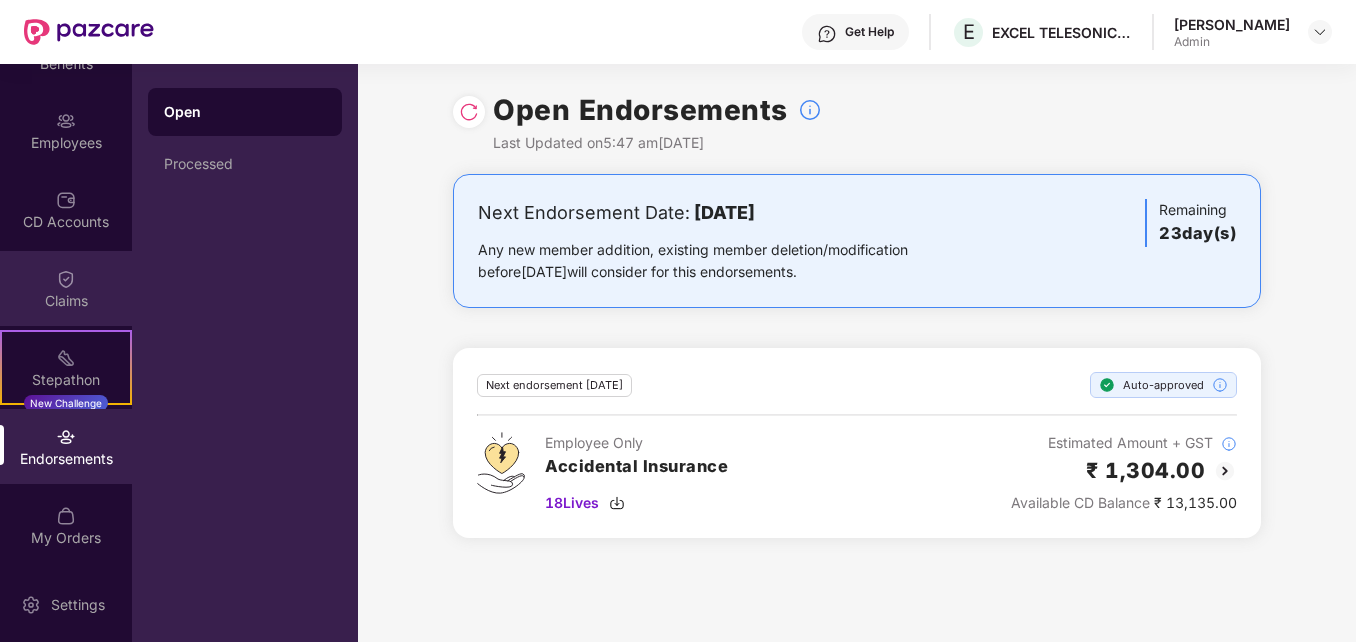 click on "Claims" at bounding box center [66, 288] 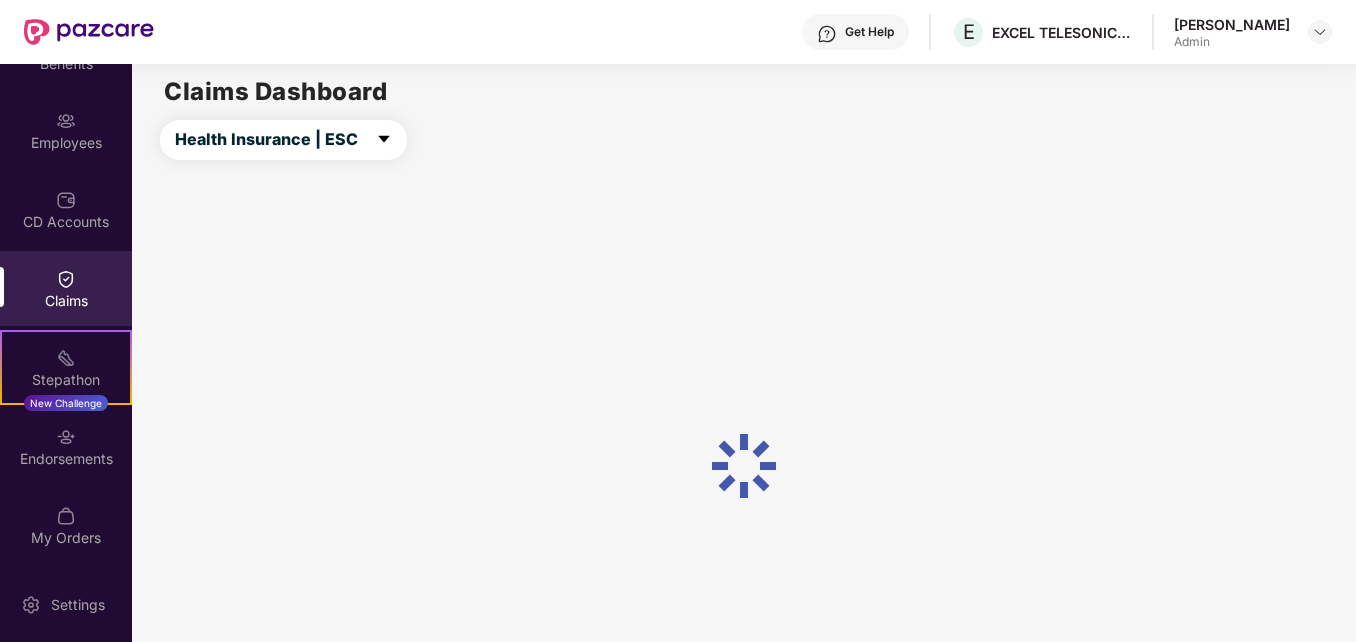 scroll, scrollTop: 0, scrollLeft: 0, axis: both 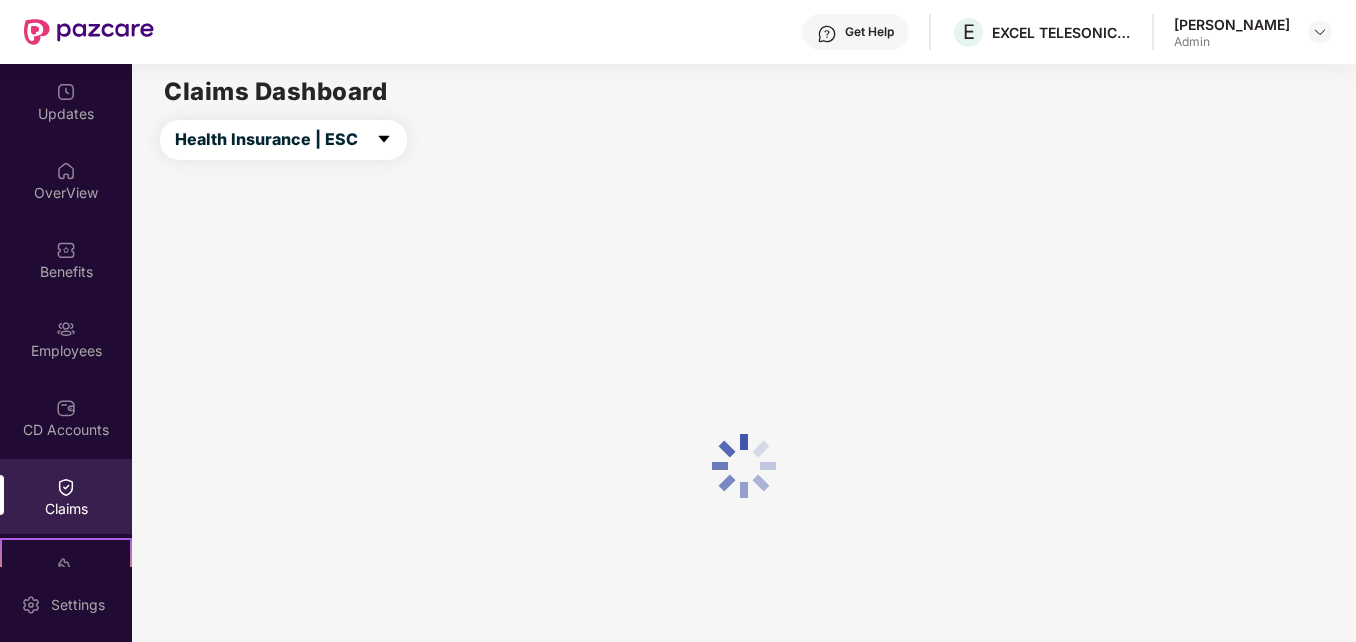 click on "Updates OverView Benefits Employees CD Accounts Claims Stepathon New Challenge Endorsements My Orders" at bounding box center [66, 315] 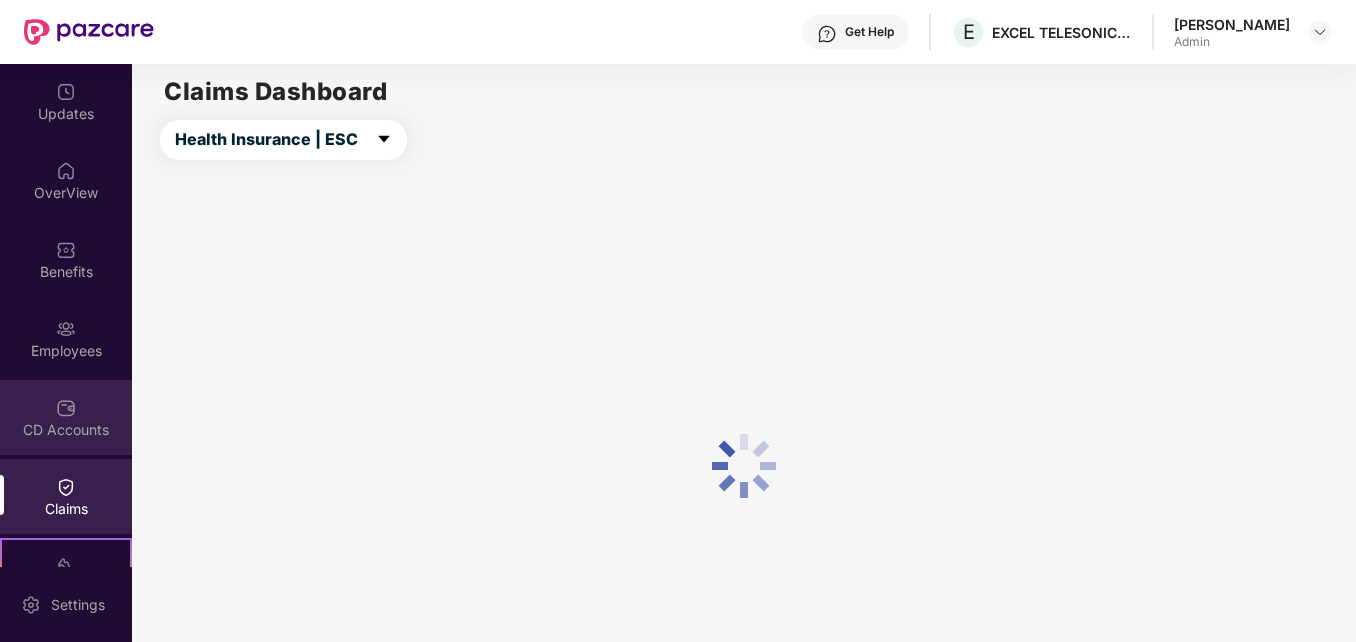 click on "CD Accounts" at bounding box center (66, 430) 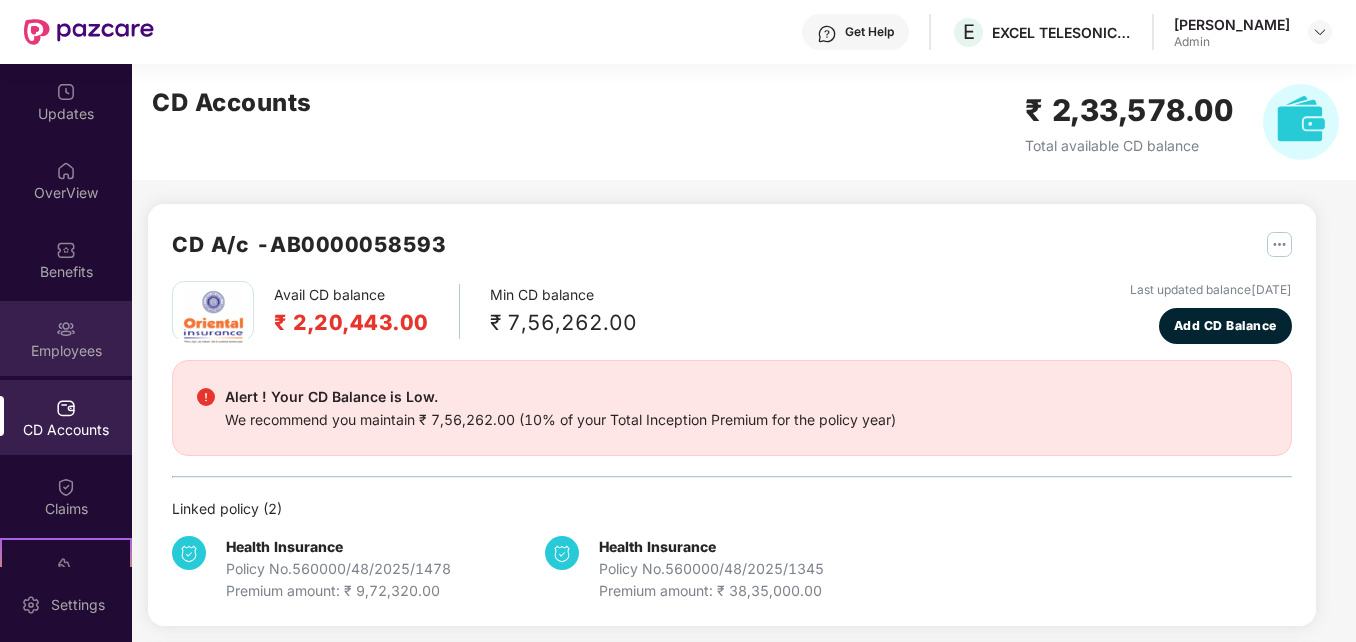 click on "Employees" at bounding box center [66, 338] 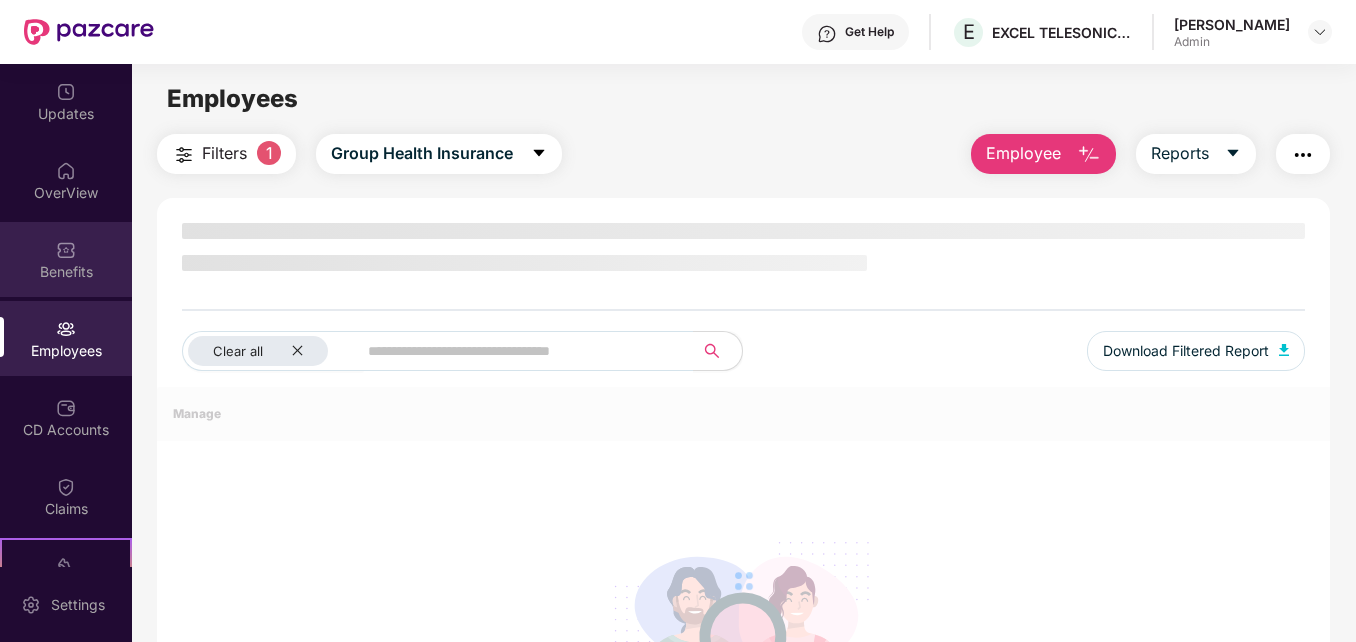 click on "Benefits" at bounding box center (66, 259) 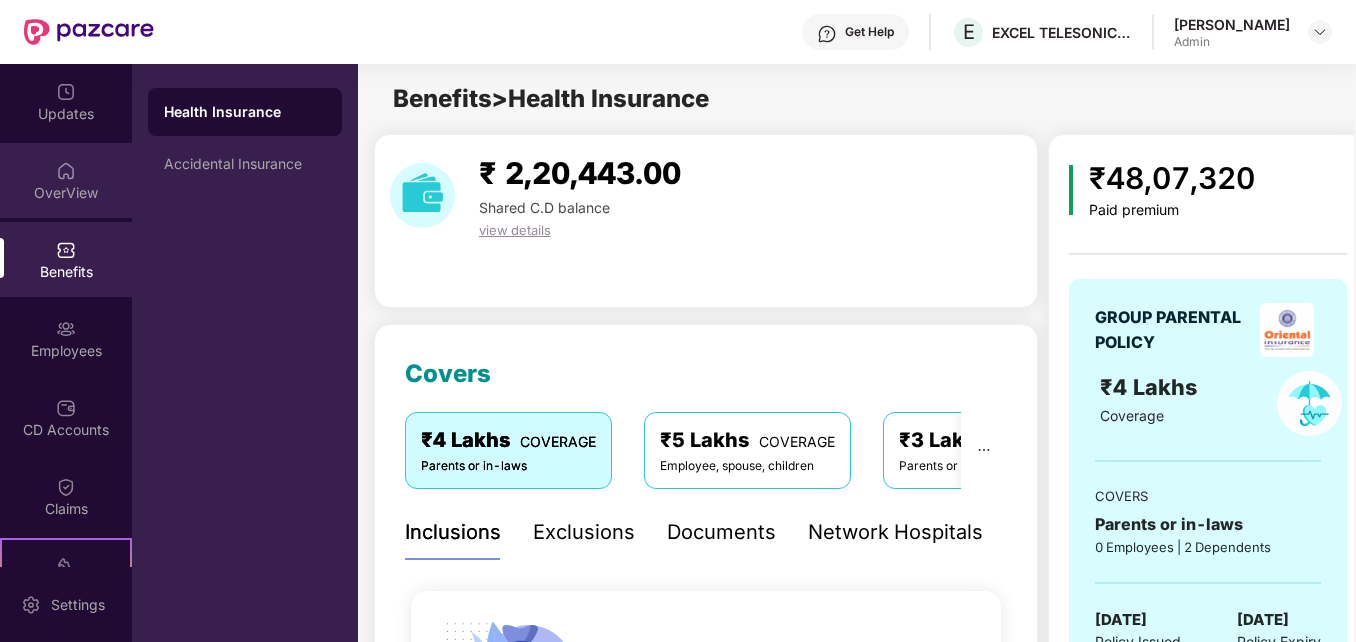 click on "OverView" at bounding box center (66, 180) 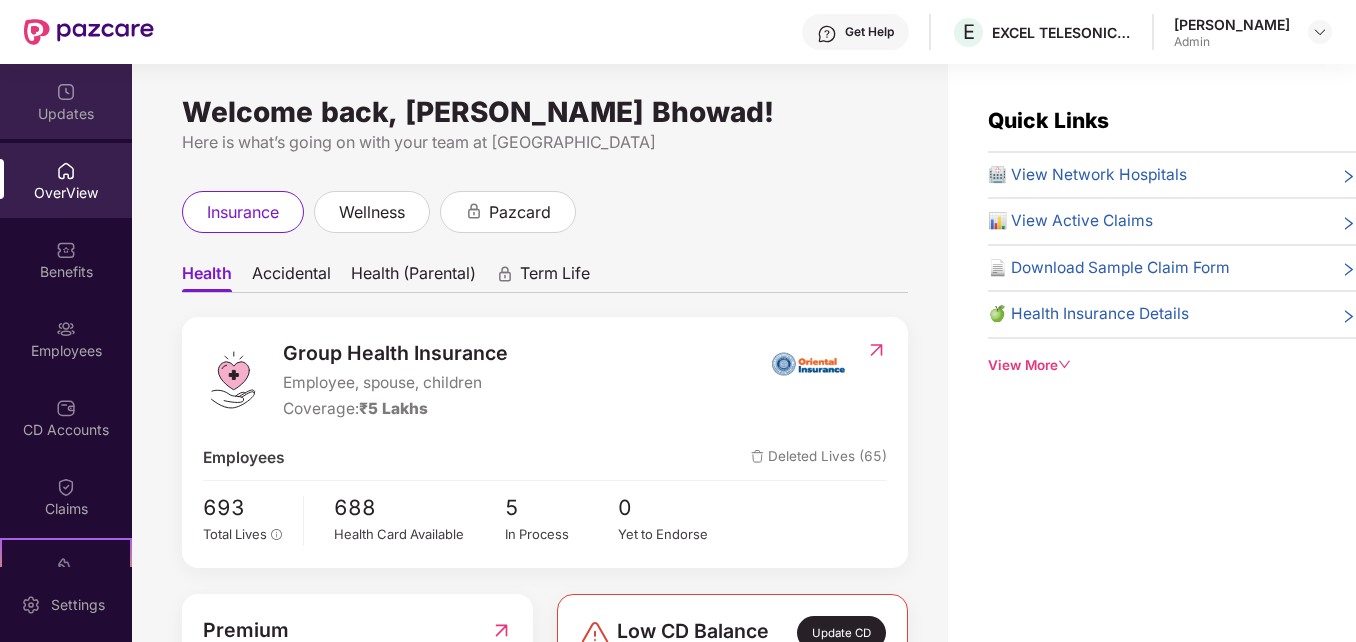 click on "Updates" at bounding box center (66, 114) 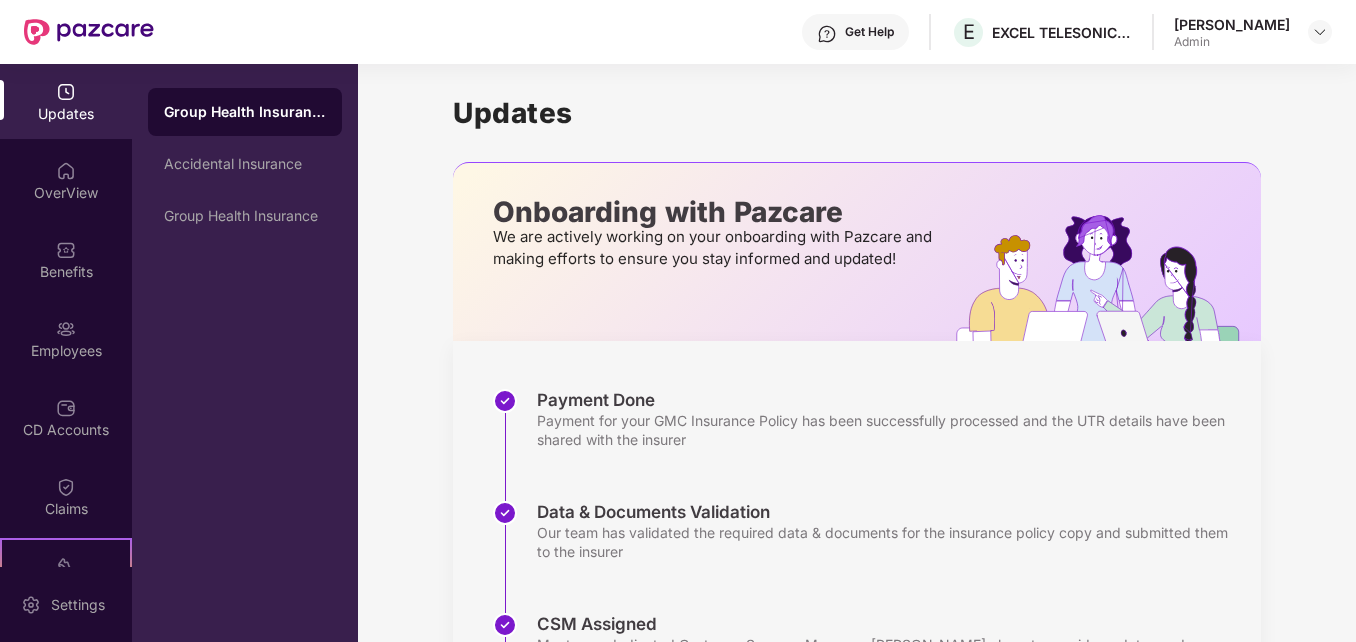 click on "OverView" at bounding box center [66, 193] 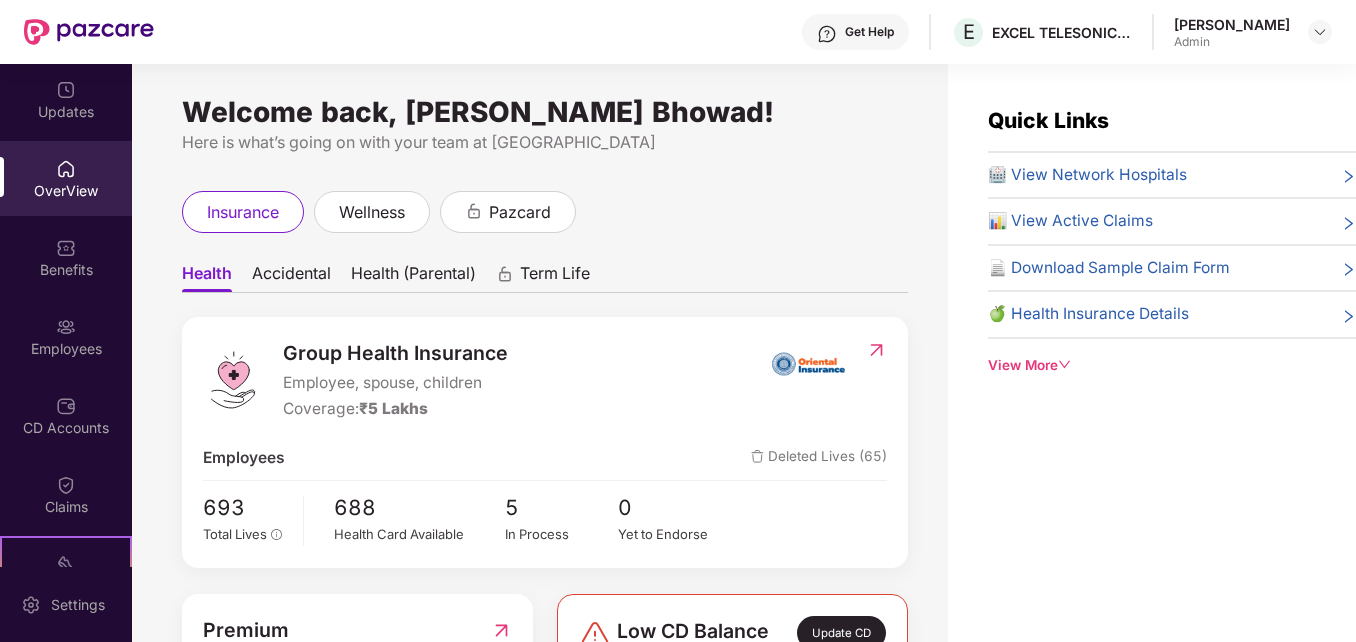 scroll, scrollTop: 0, scrollLeft: 0, axis: both 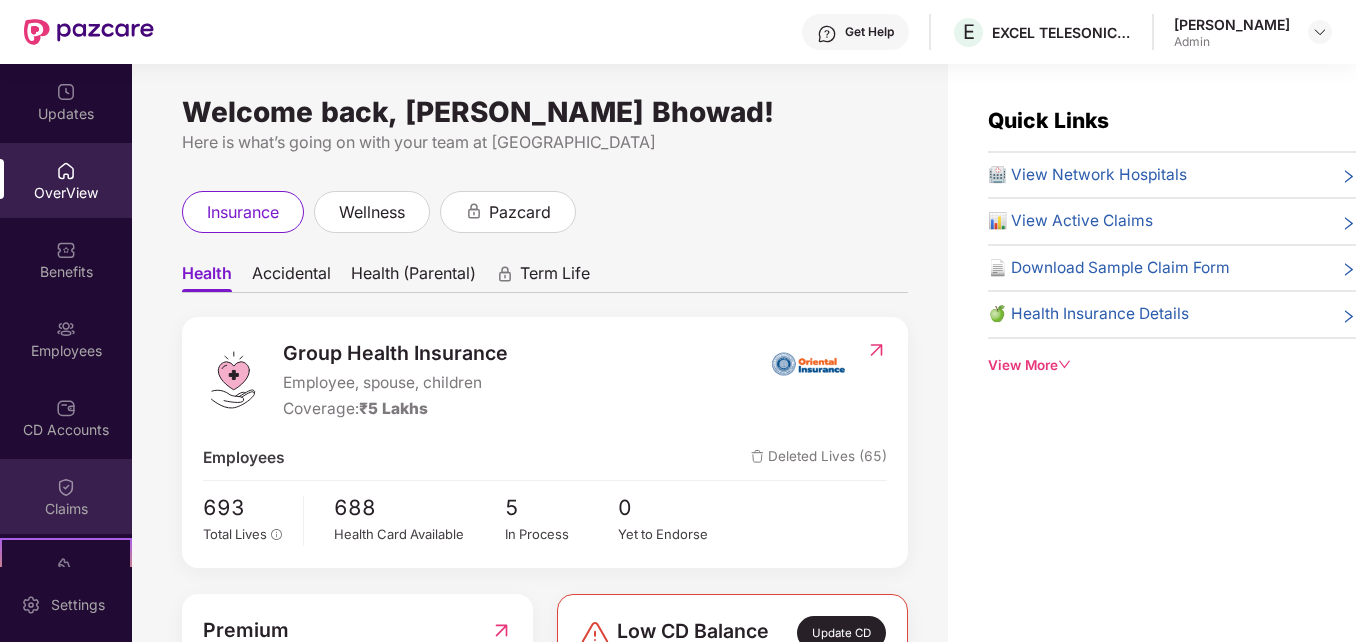 click on "Claims" at bounding box center [66, 509] 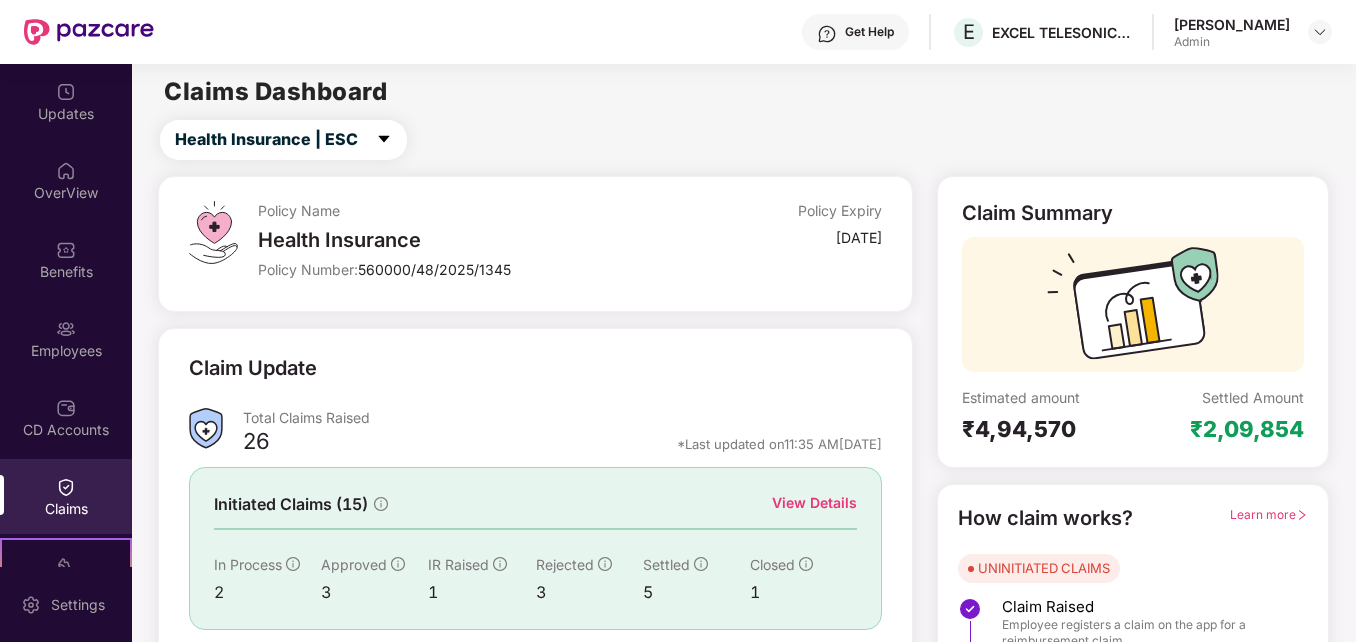 click on "CD Accounts" at bounding box center [66, 417] 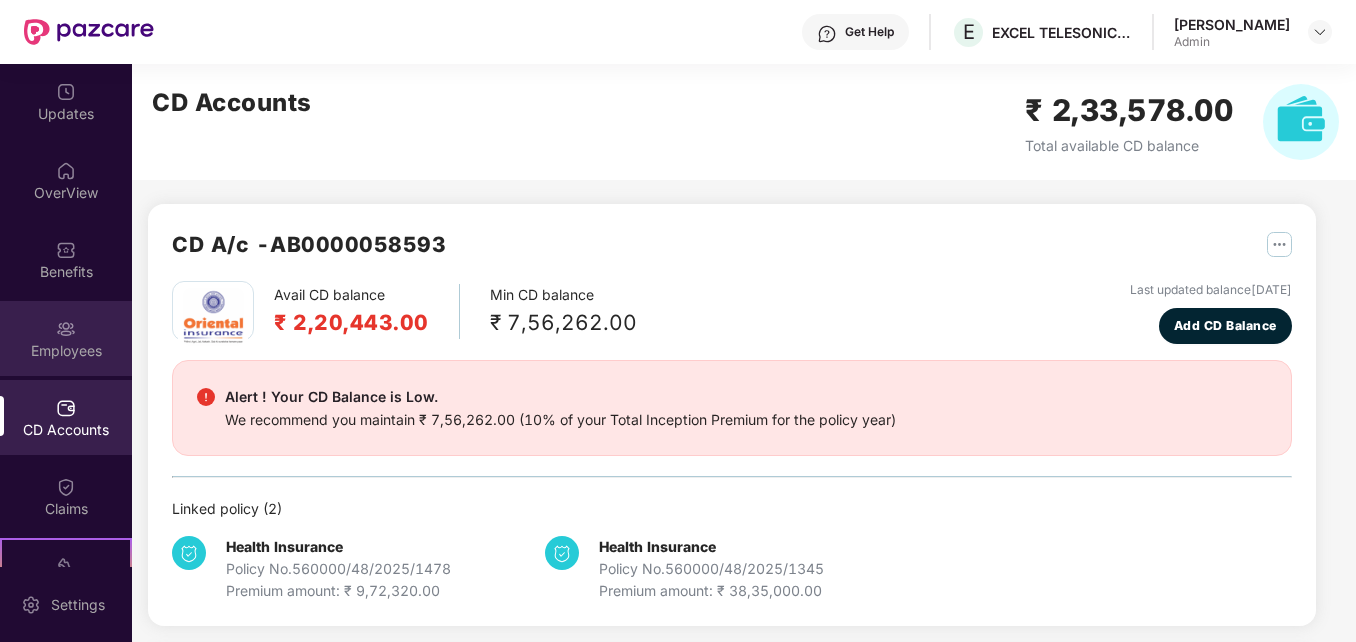 click on "Employees" at bounding box center (66, 338) 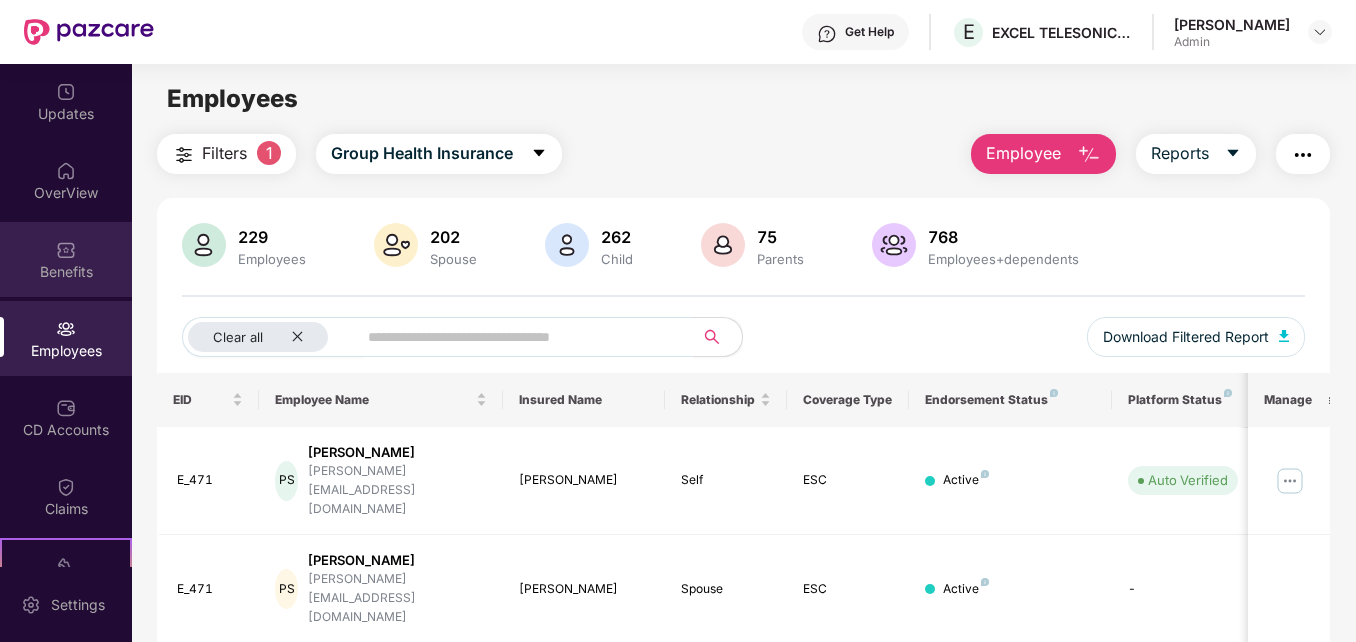 click on "Benefits" at bounding box center [66, 272] 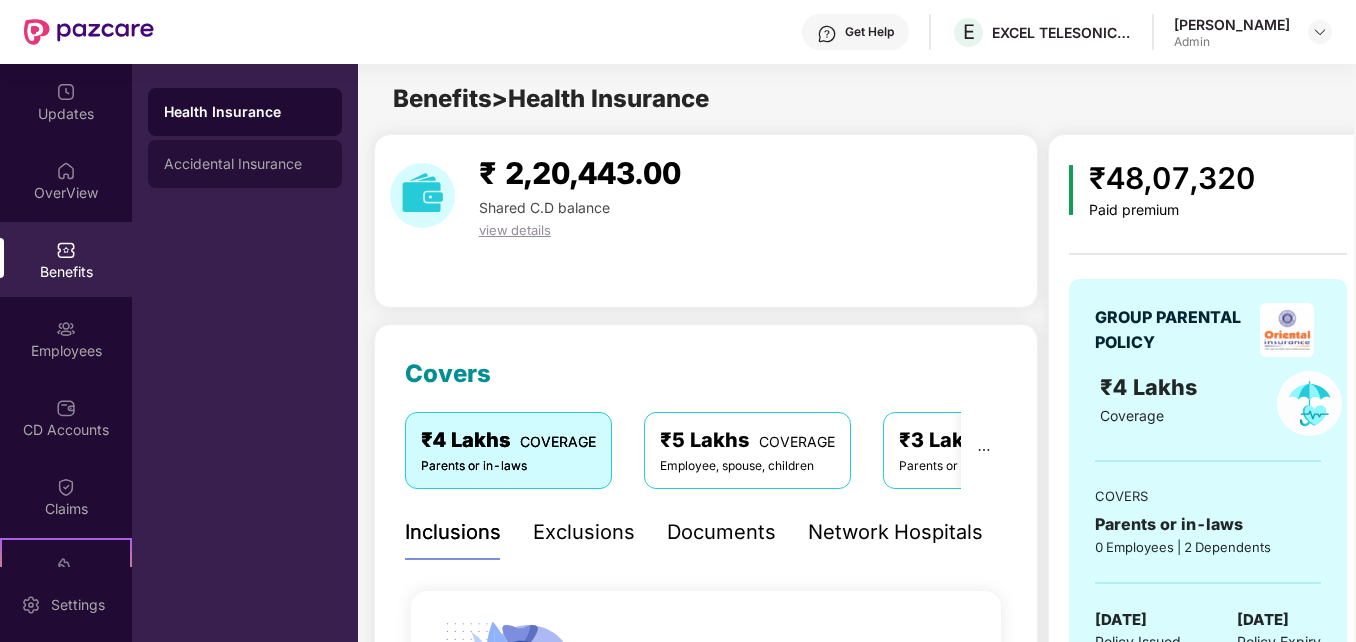 click on "Accidental Insurance" at bounding box center [245, 164] 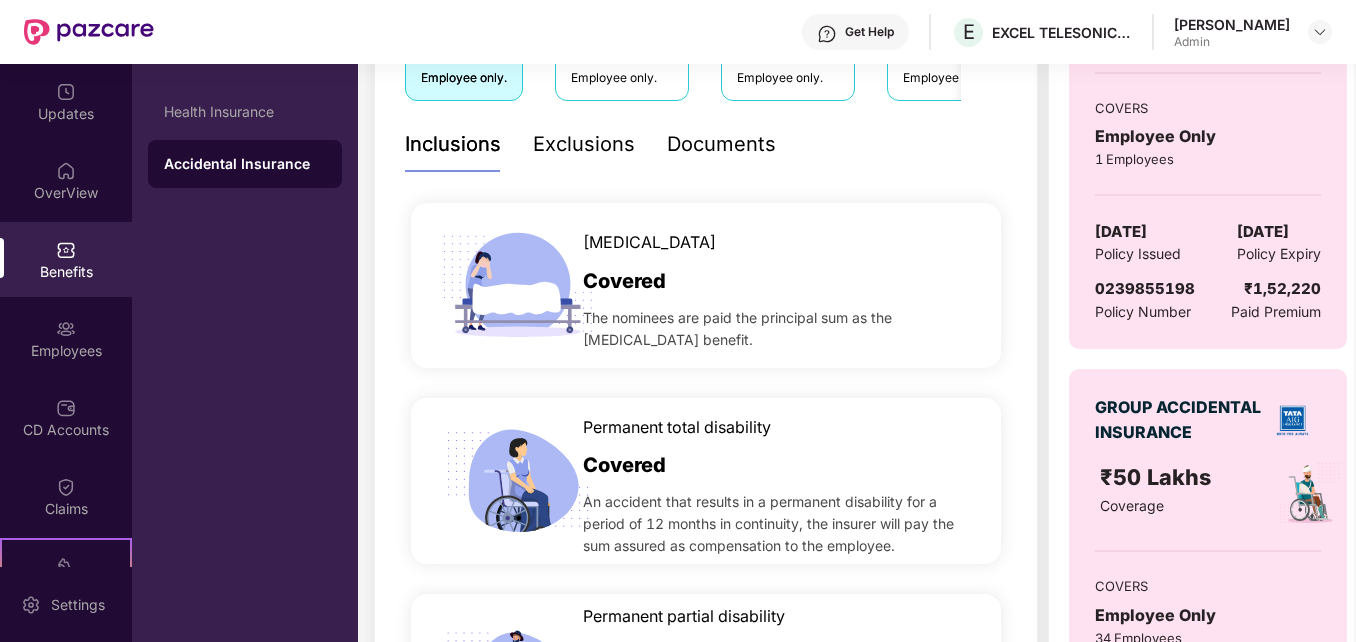 scroll, scrollTop: 400, scrollLeft: 0, axis: vertical 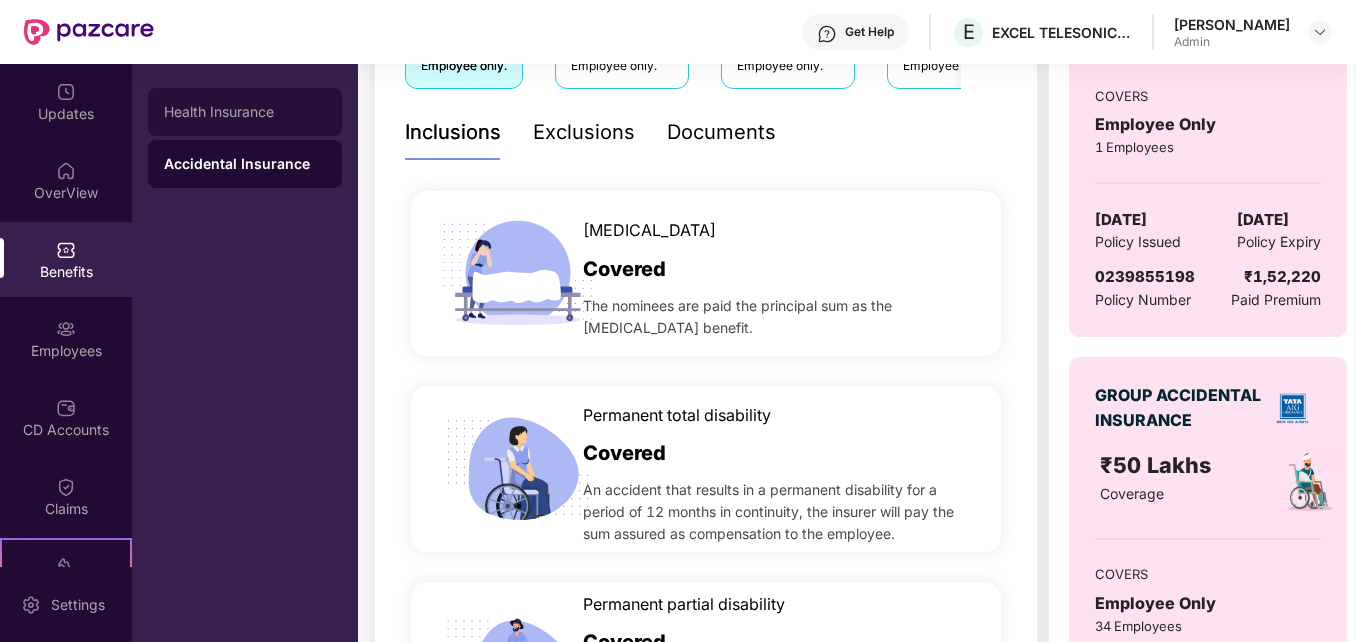 click on "Health Insurance" at bounding box center [245, 112] 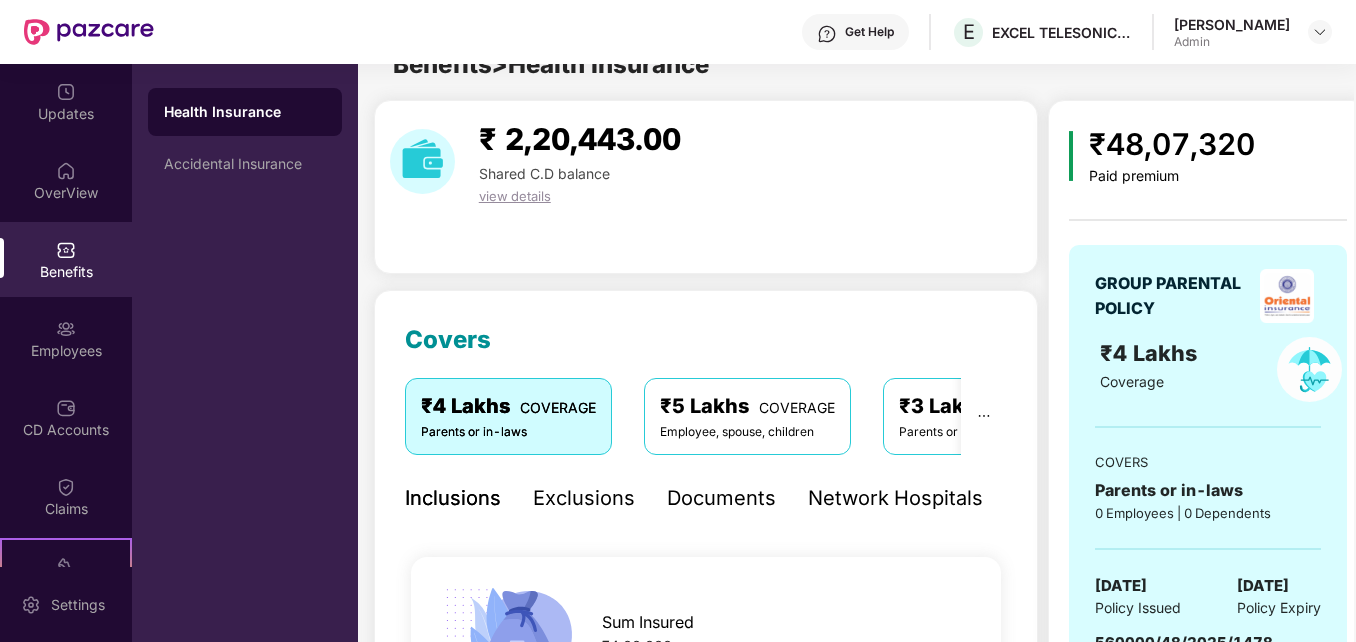 scroll, scrollTop: 400, scrollLeft: 0, axis: vertical 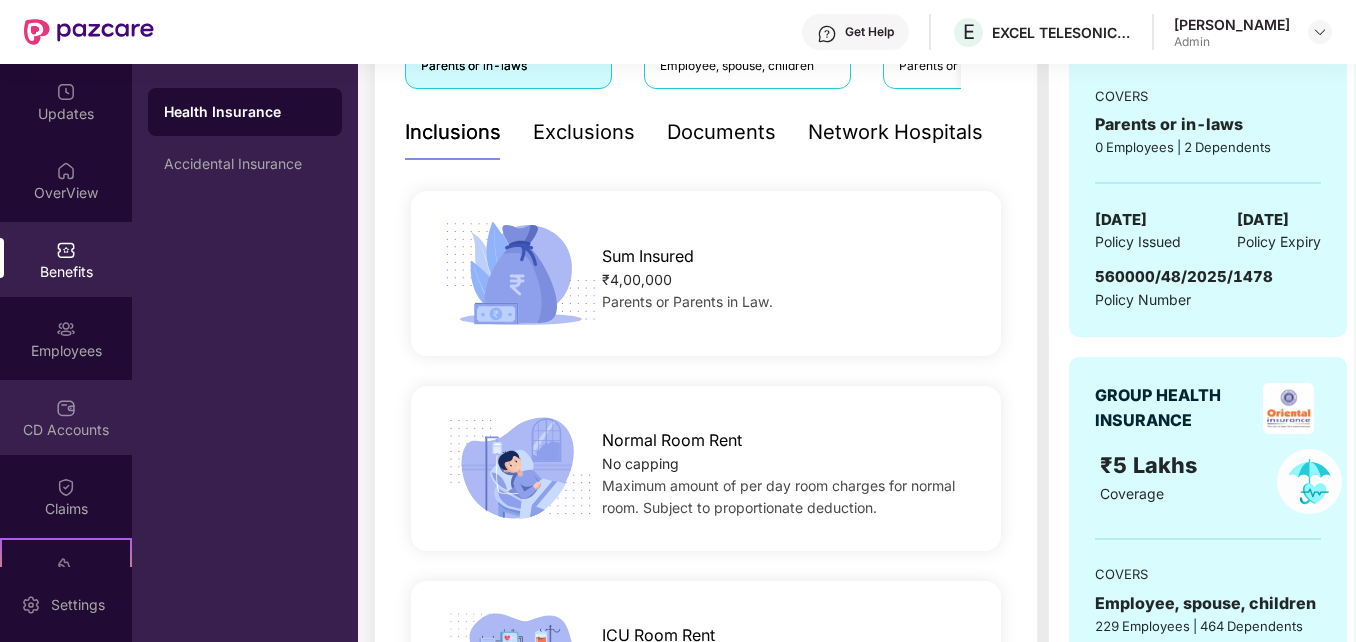 click on "CD Accounts" at bounding box center (66, 430) 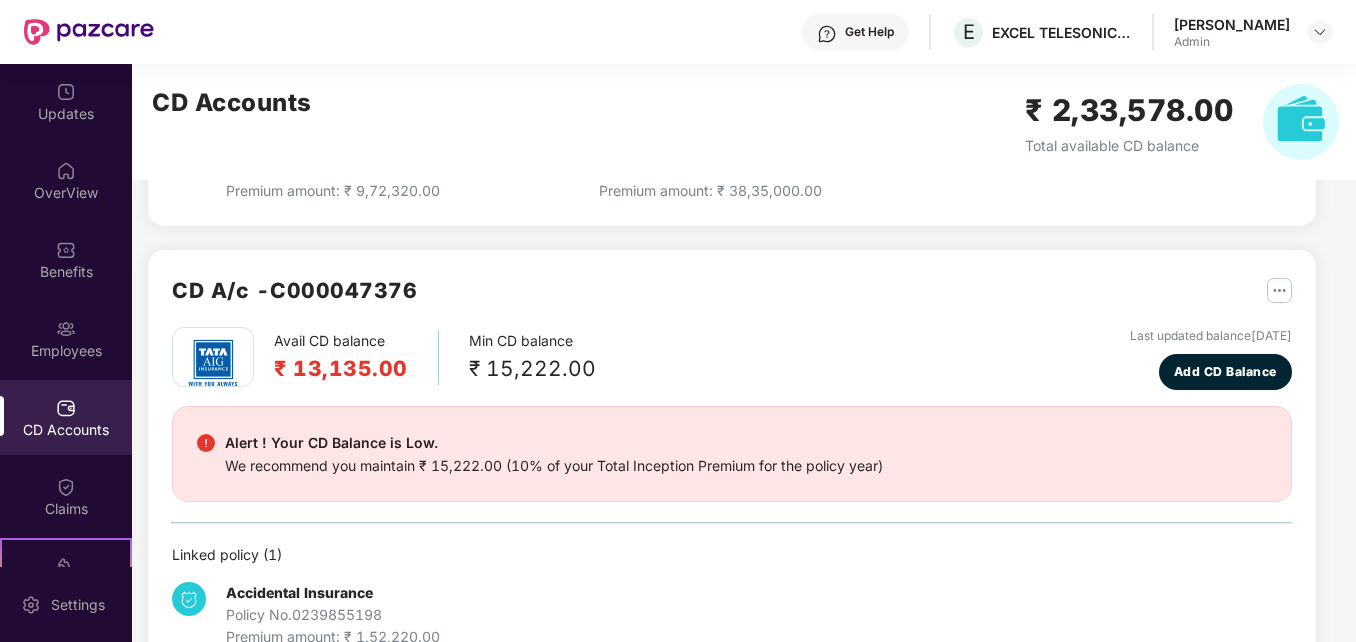 click on "Claims" at bounding box center [66, 496] 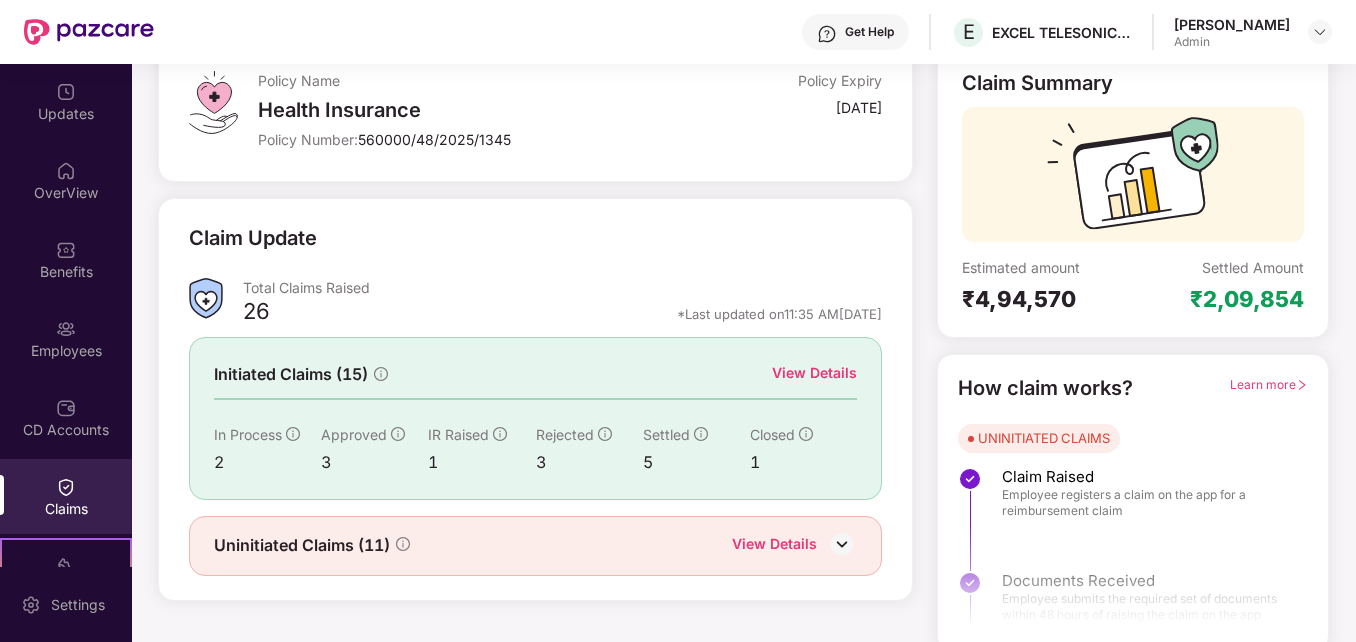 click on "Employees" at bounding box center (66, 338) 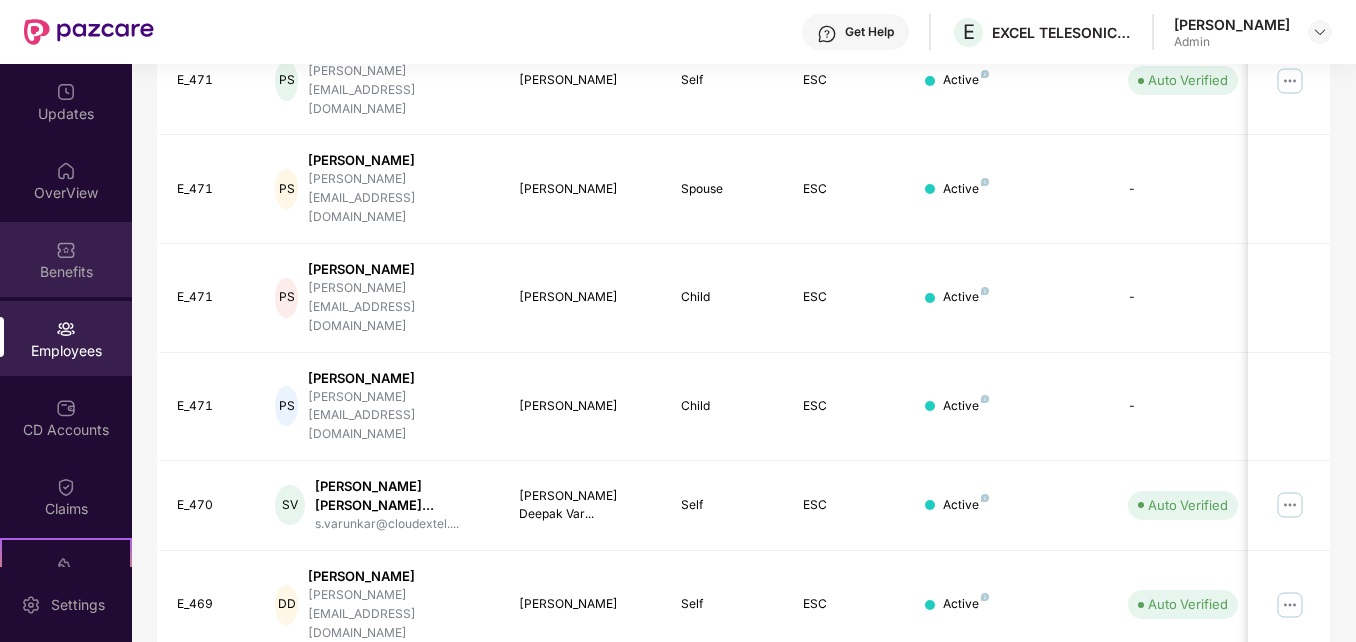 click on "Benefits" at bounding box center [66, 259] 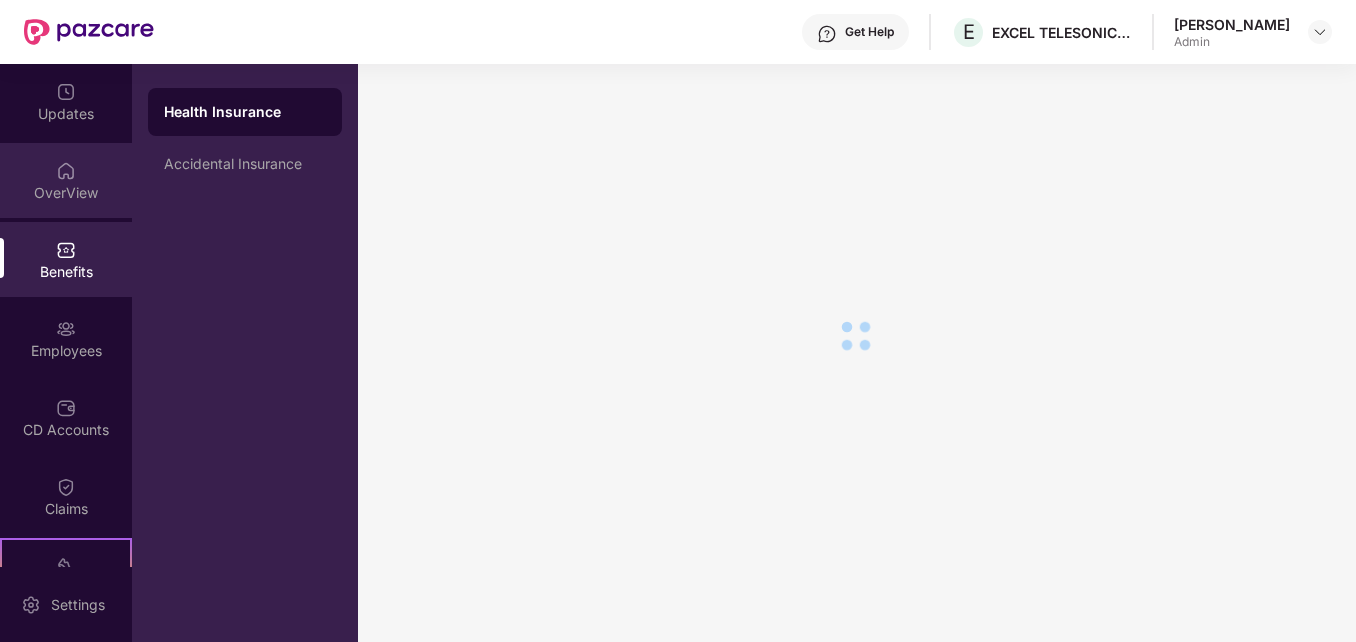 click on "OverView" at bounding box center [66, 180] 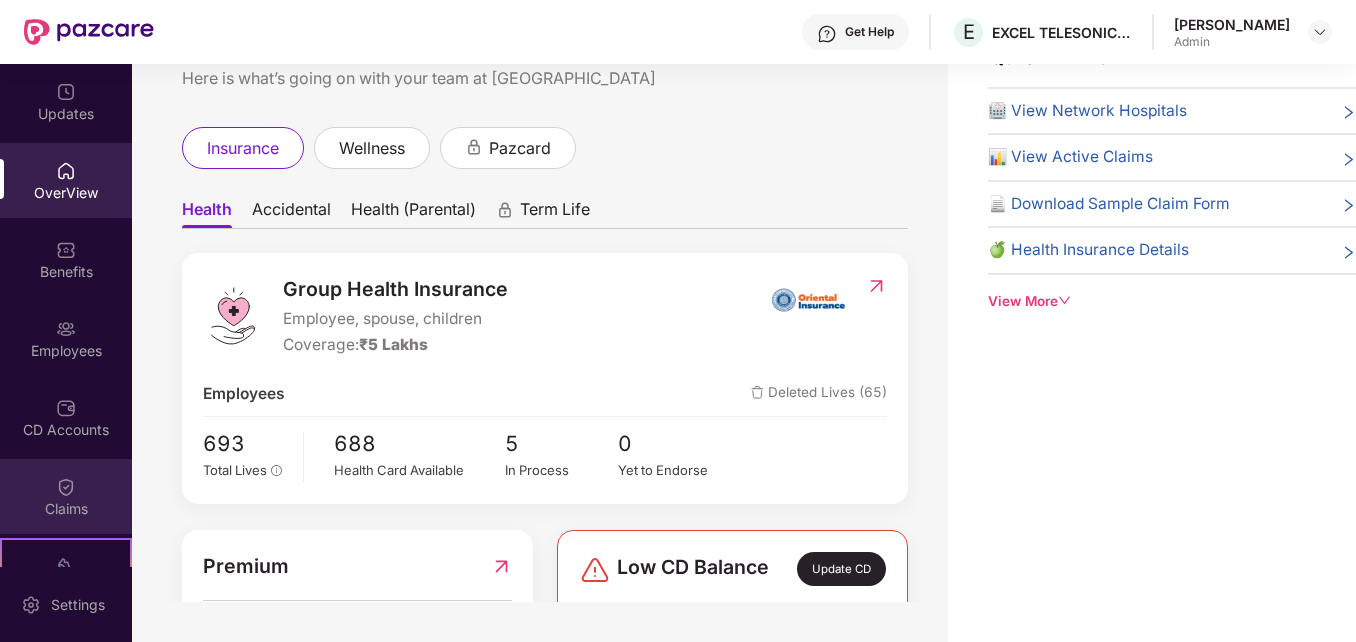 click at bounding box center [66, 487] 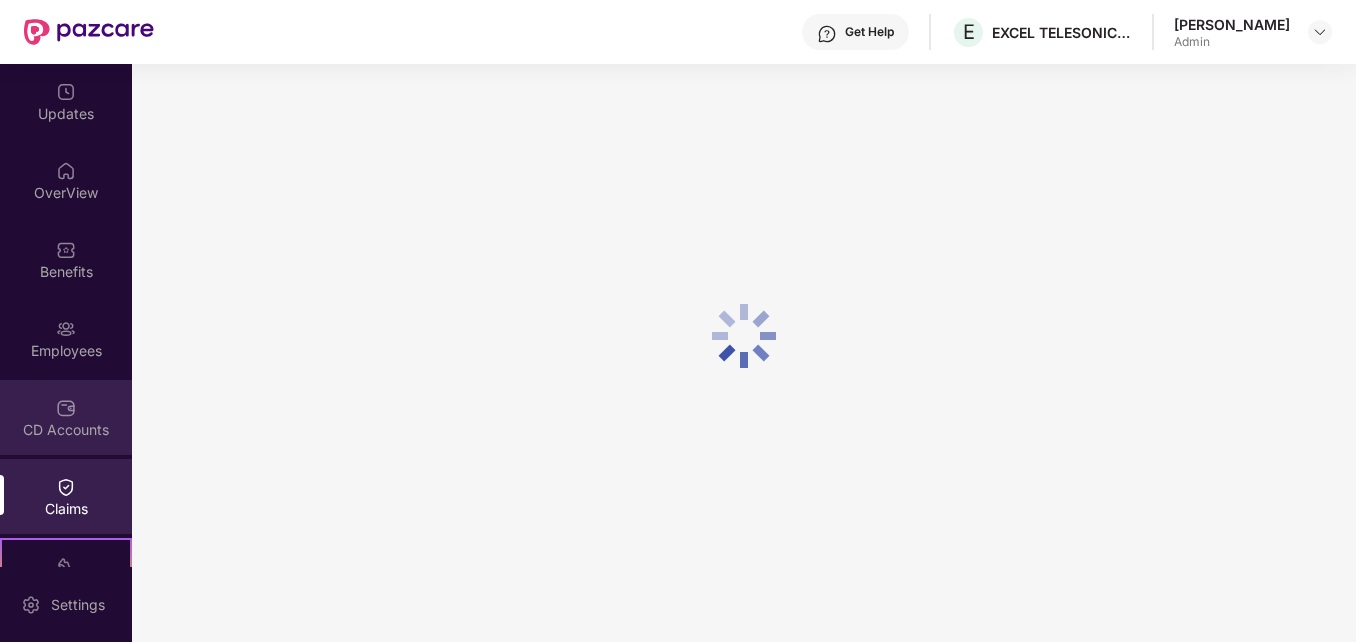 click on "CD Accounts" at bounding box center [66, 417] 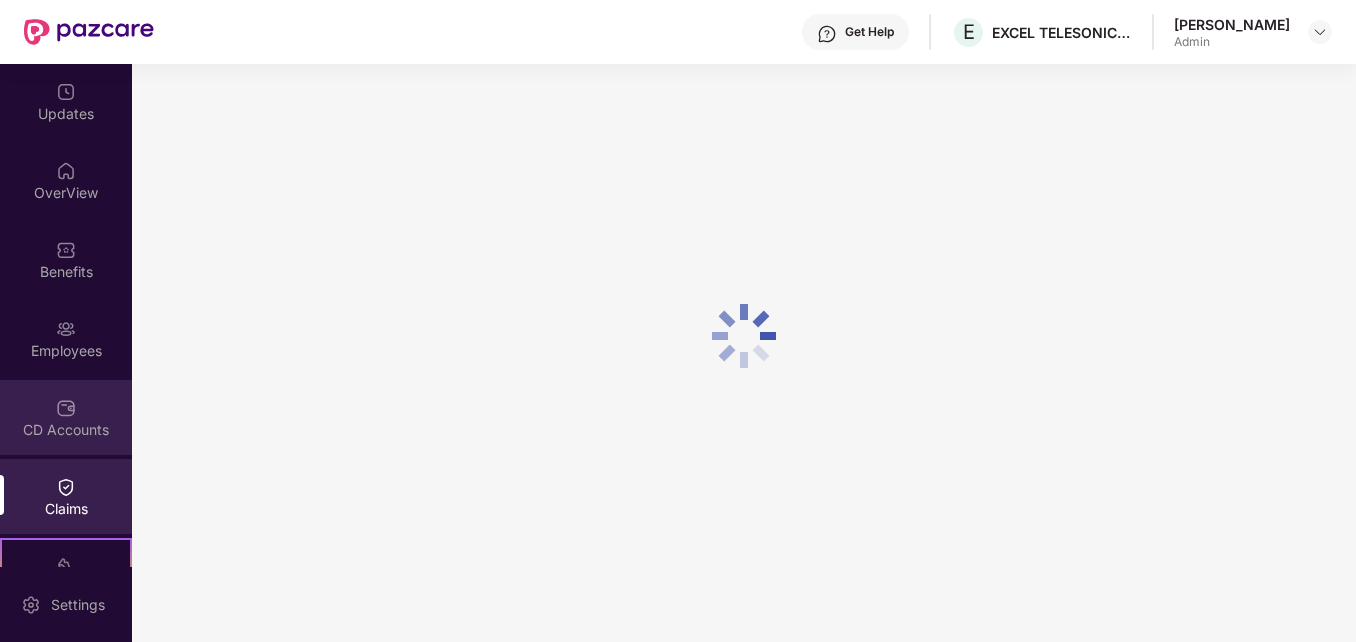 scroll, scrollTop: 400, scrollLeft: 0, axis: vertical 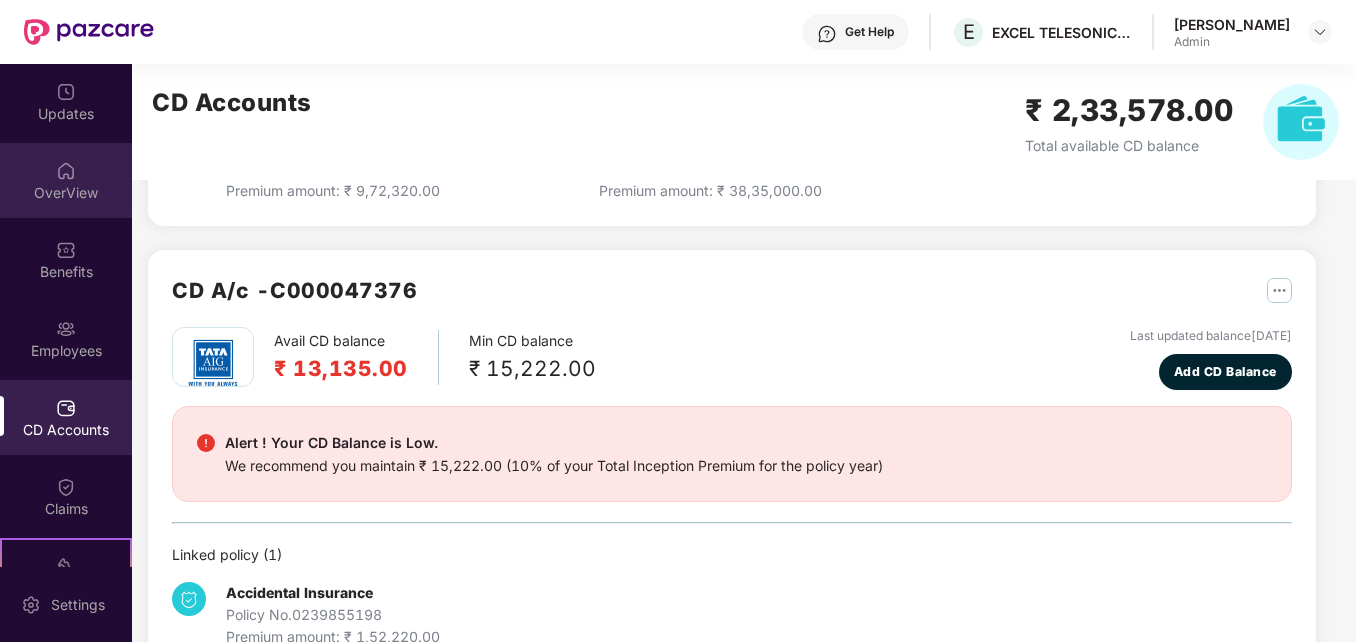 click on "OverView" at bounding box center (66, 180) 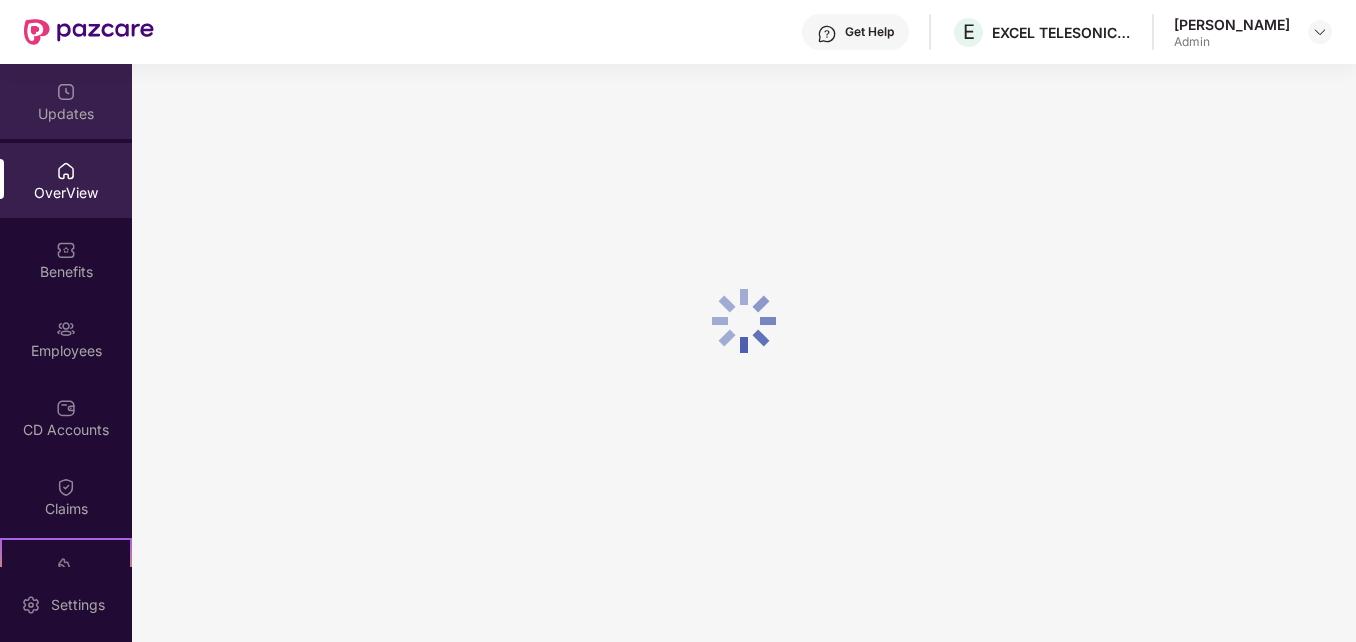 click on "Updates" at bounding box center (66, 101) 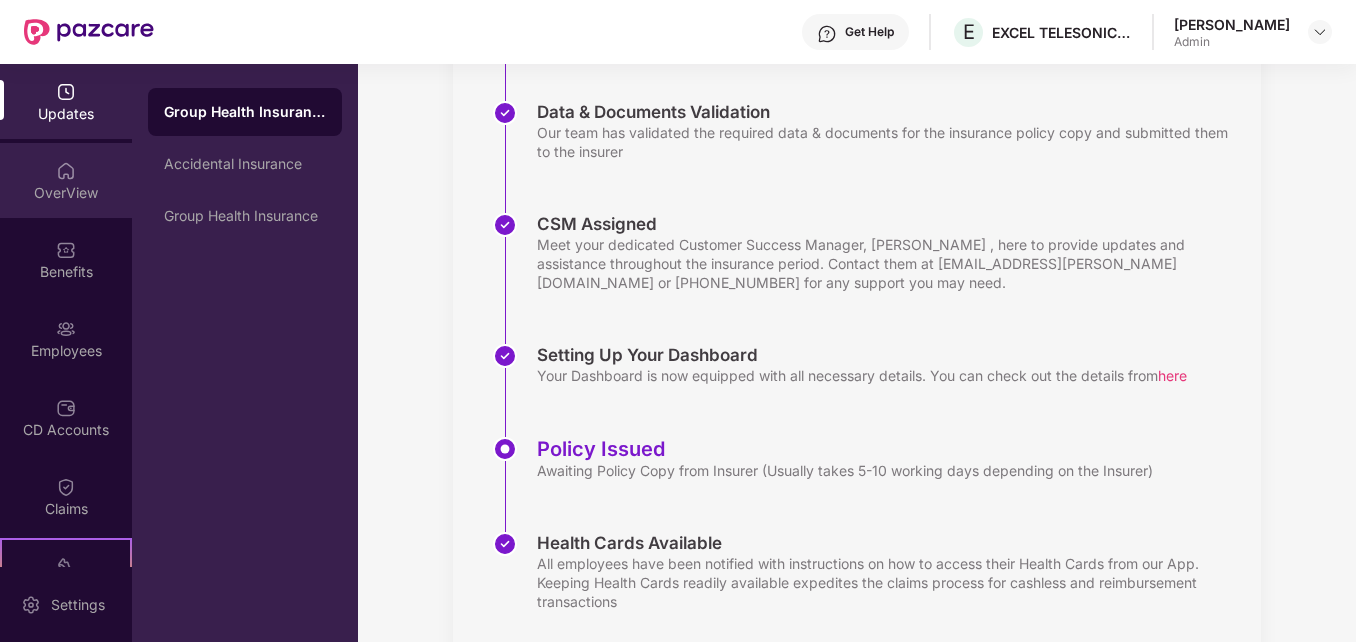 click on "OverView" at bounding box center (66, 180) 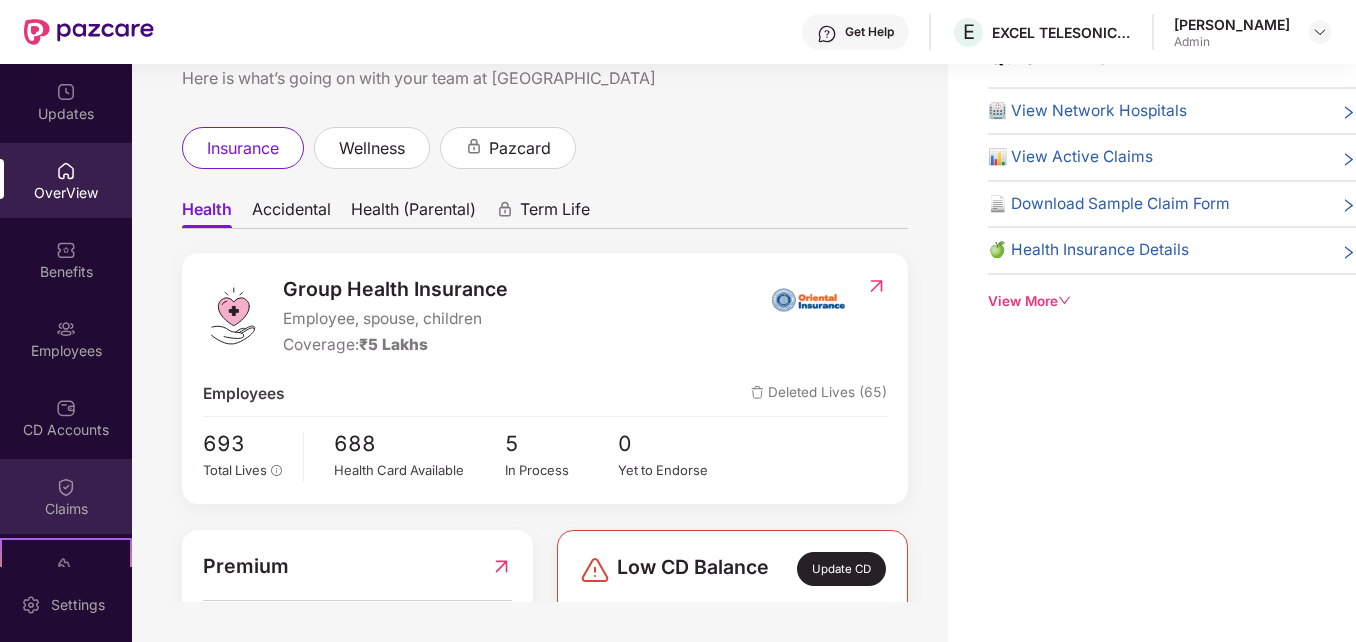 click on "Claims" at bounding box center [66, 496] 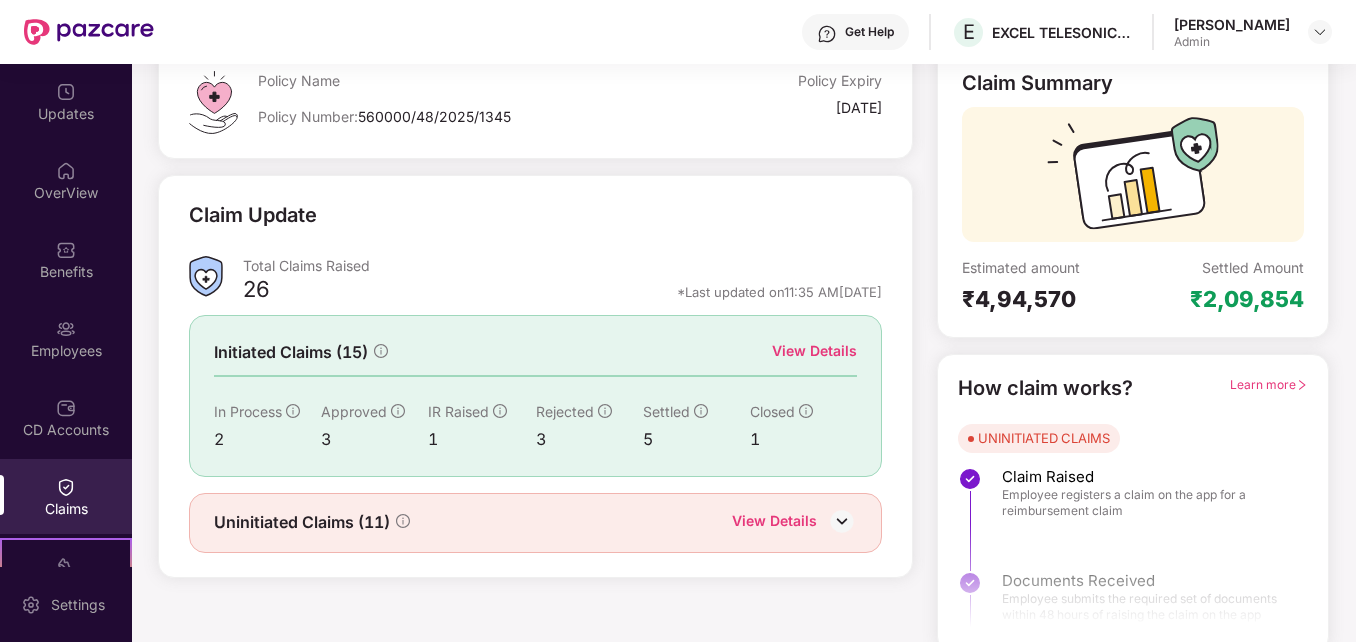 scroll, scrollTop: 141, scrollLeft: 0, axis: vertical 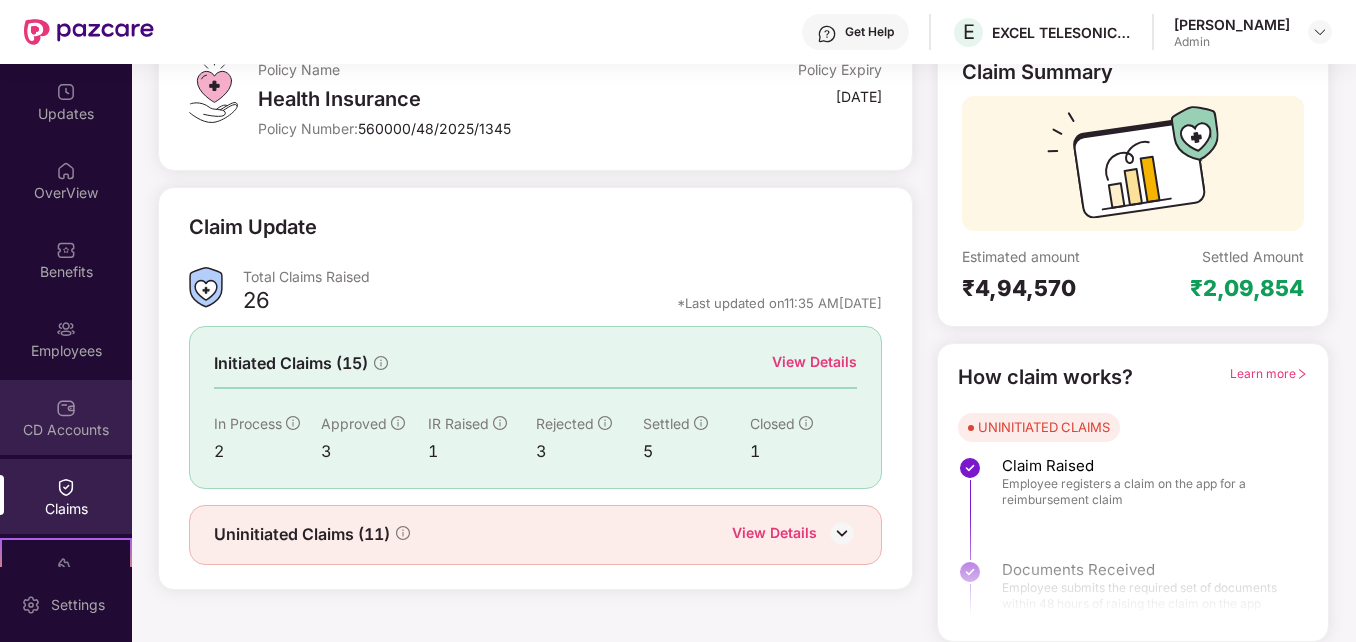 click on "CD Accounts" at bounding box center (66, 417) 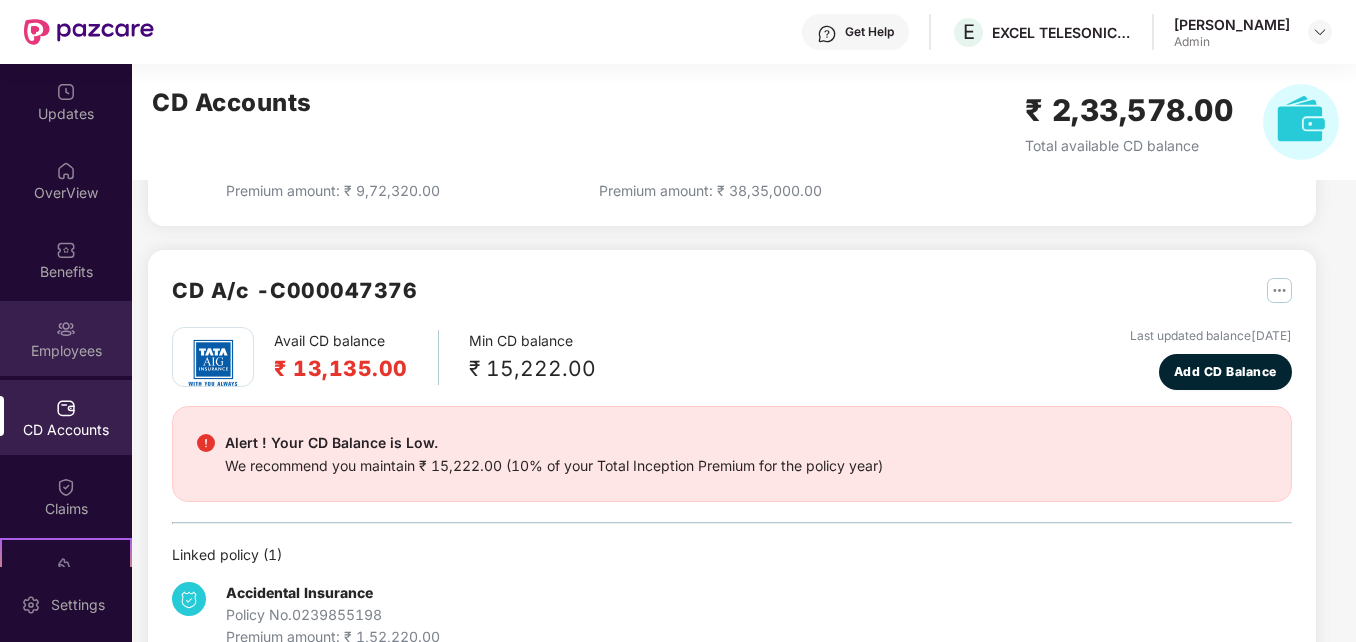 click on "Employees" at bounding box center (66, 351) 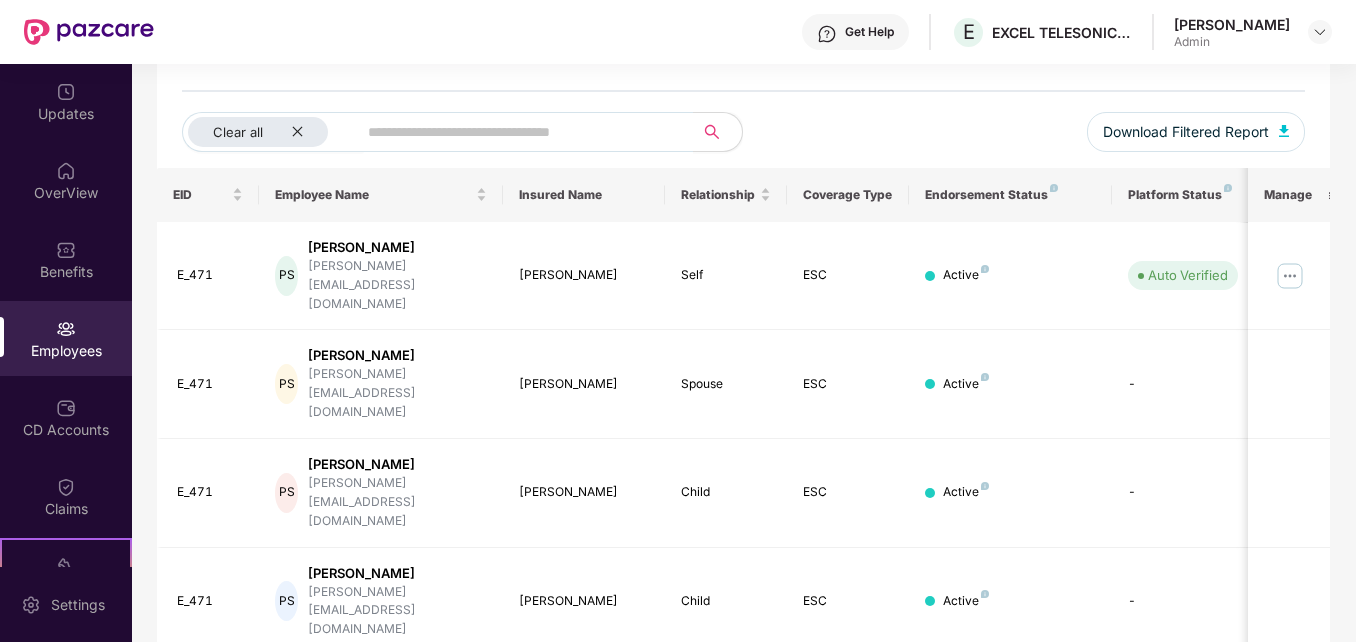 scroll, scrollTop: 400, scrollLeft: 0, axis: vertical 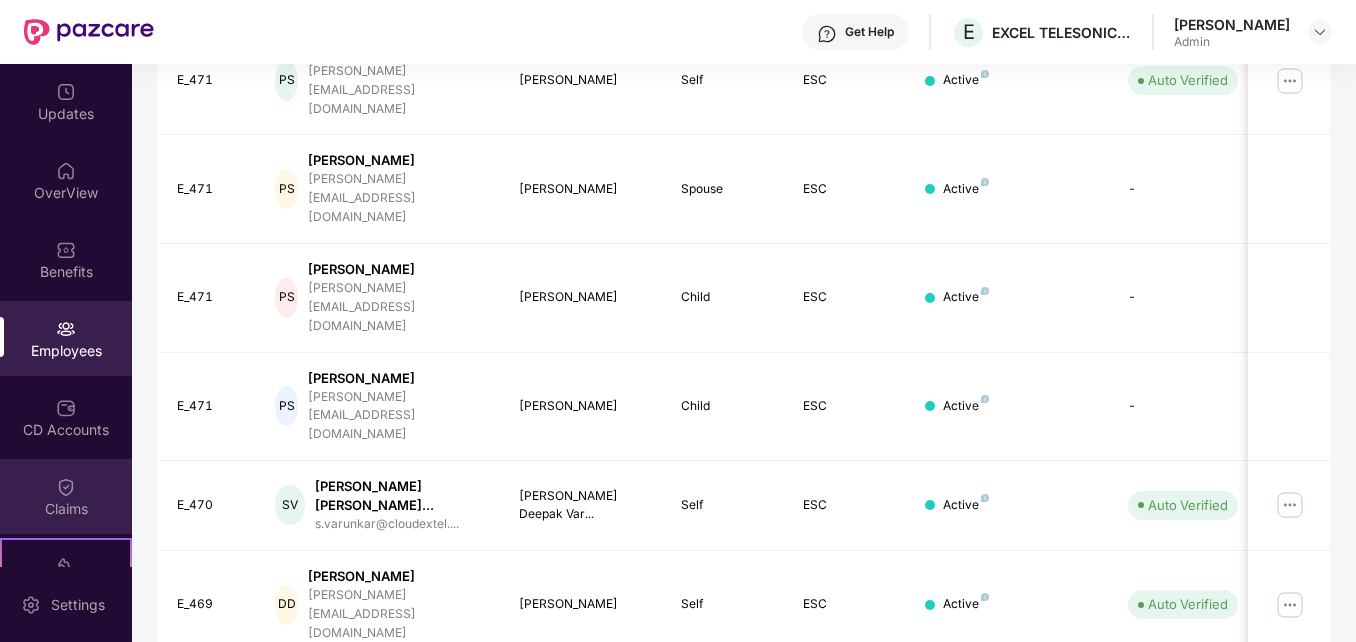 click on "Claims" at bounding box center [66, 496] 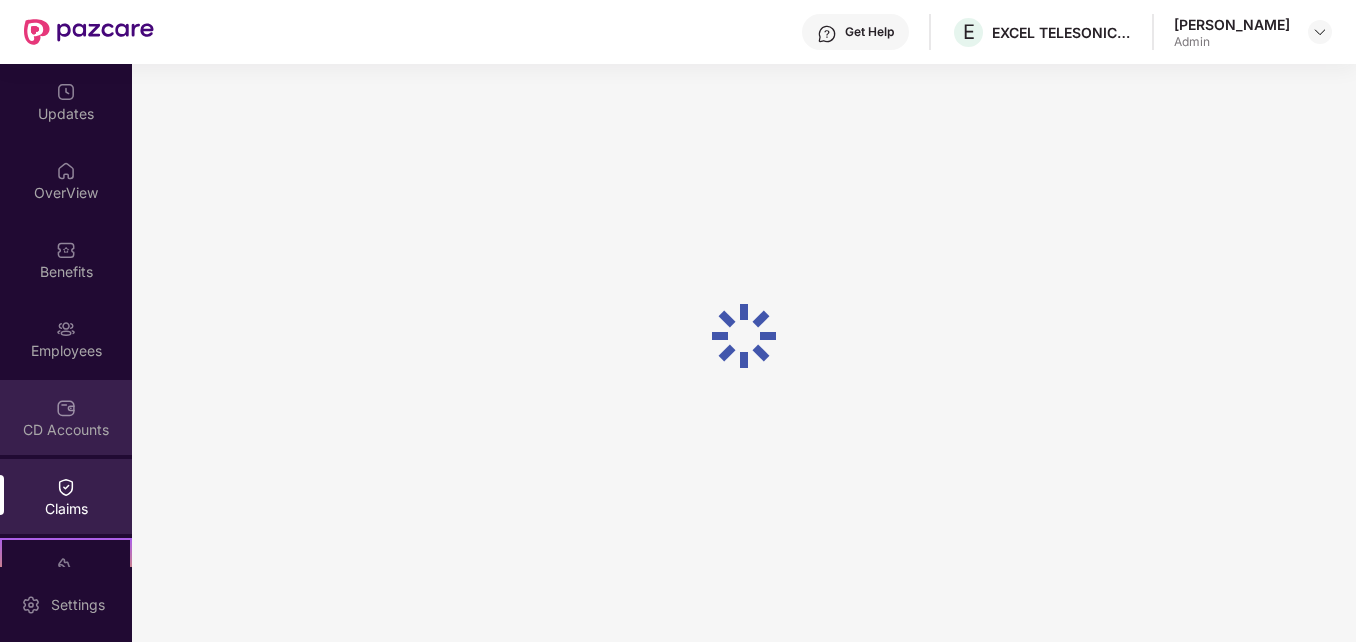 scroll, scrollTop: 141, scrollLeft: 0, axis: vertical 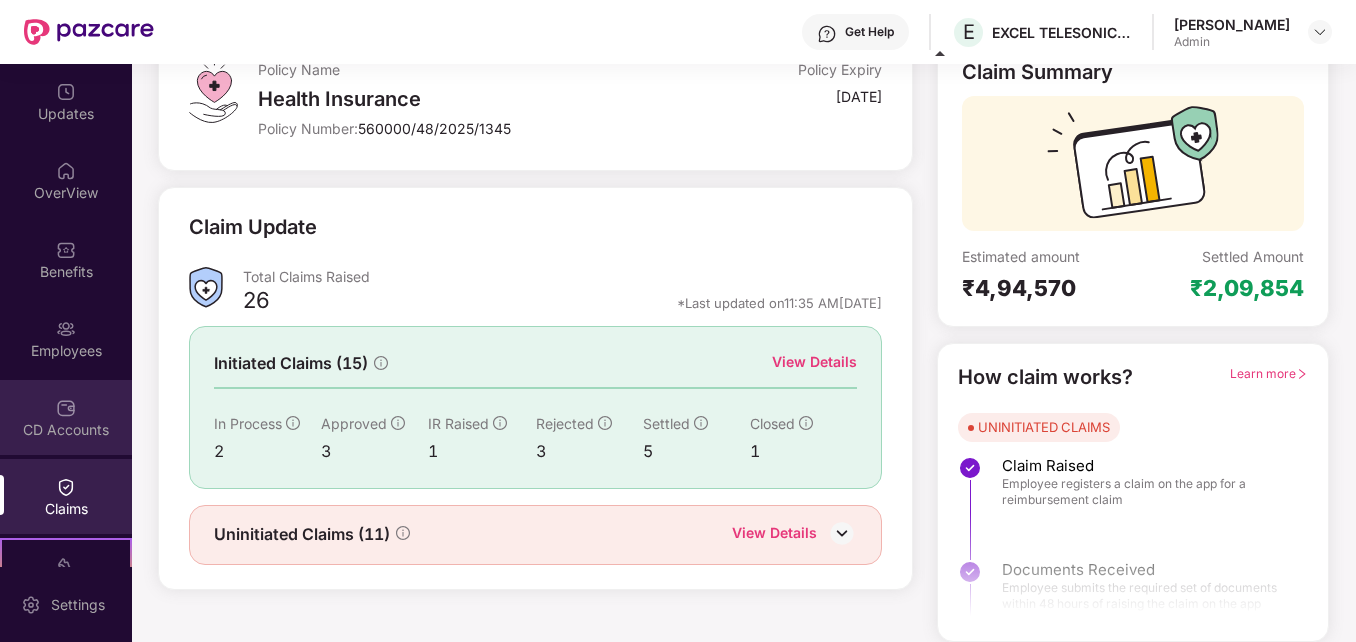 click on "CD Accounts" at bounding box center (66, 430) 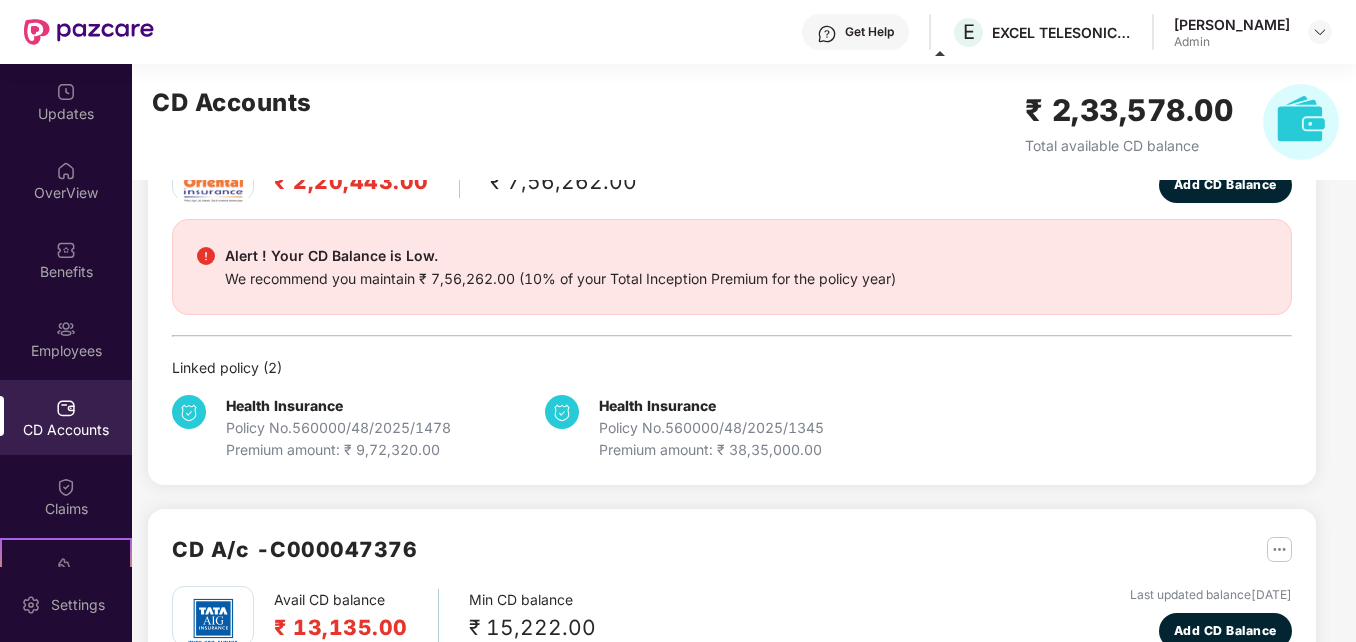 scroll, scrollTop: 400, scrollLeft: 0, axis: vertical 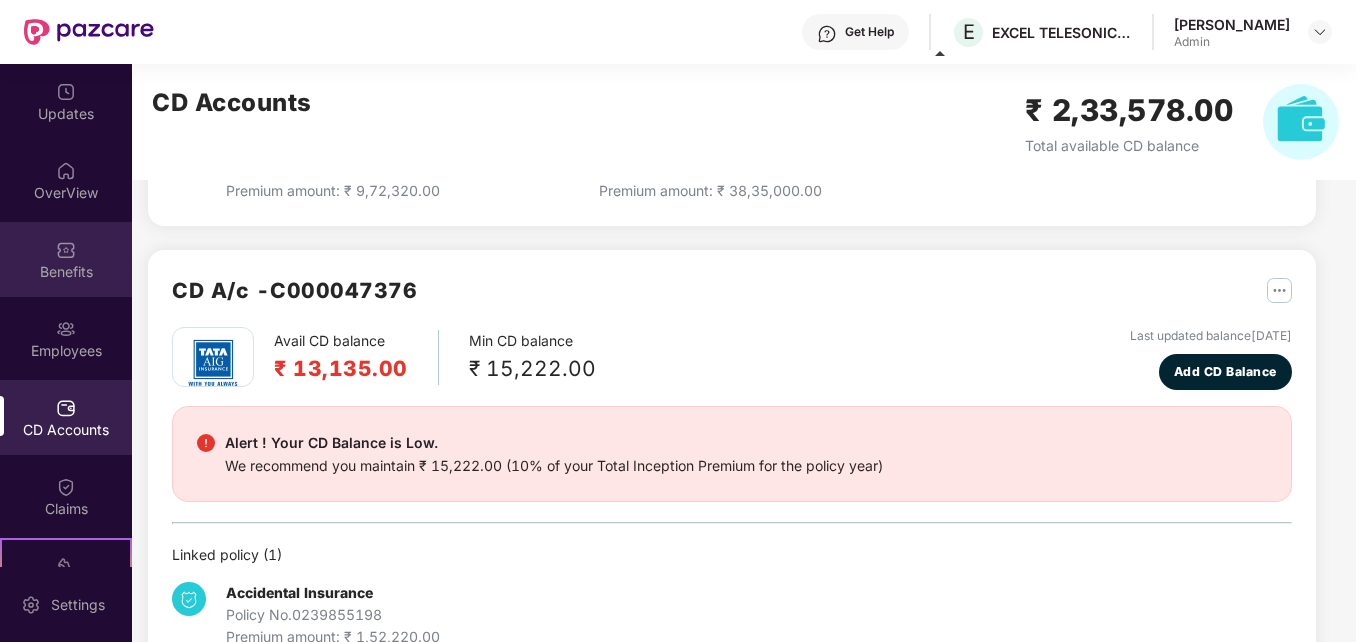 click on "Benefits" at bounding box center [66, 259] 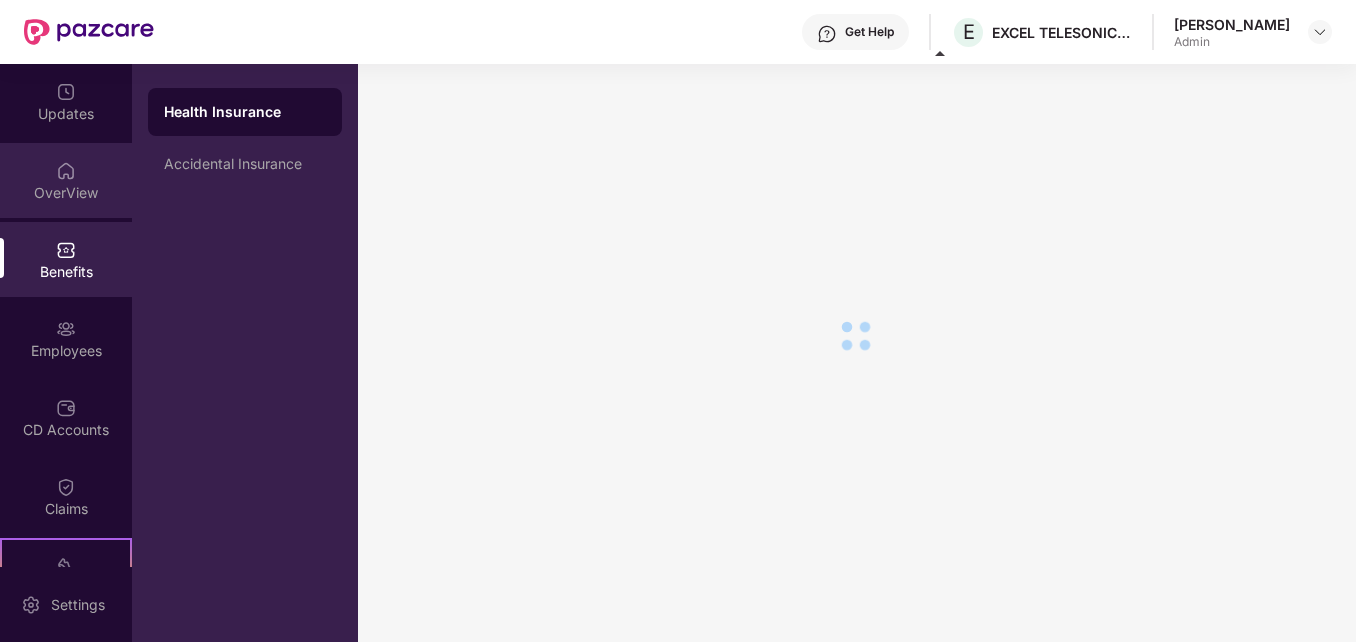 click at bounding box center (66, 171) 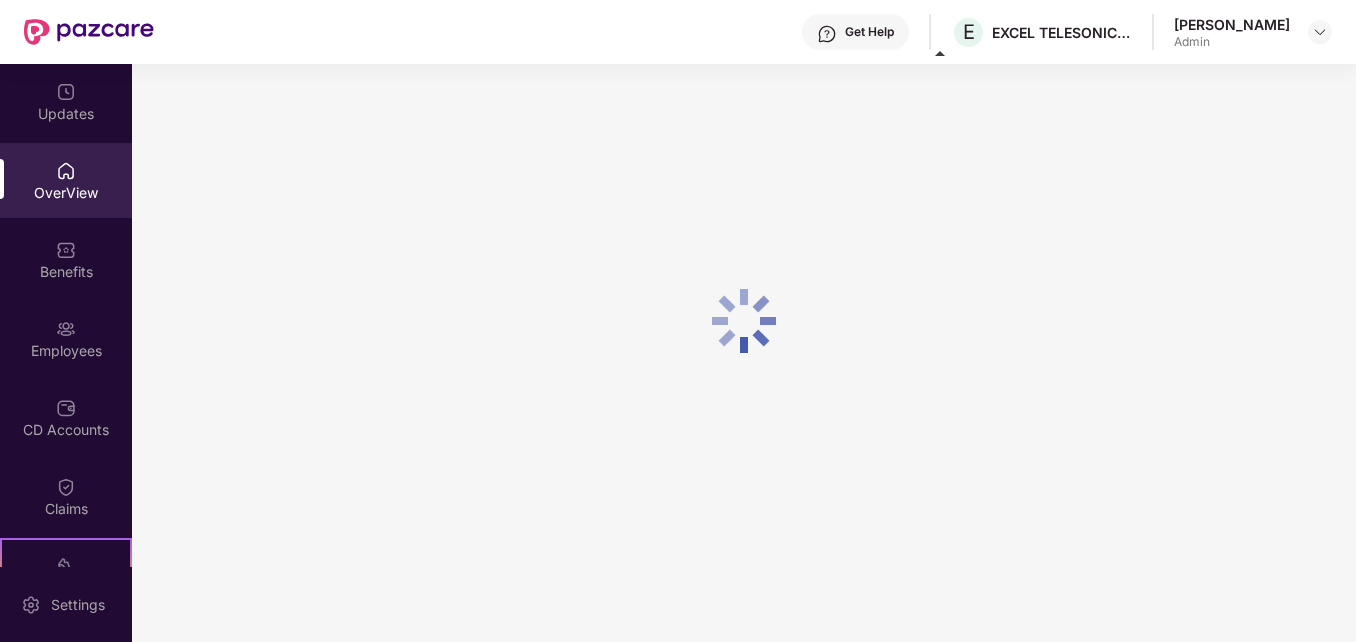 click on "Updates" at bounding box center (66, 101) 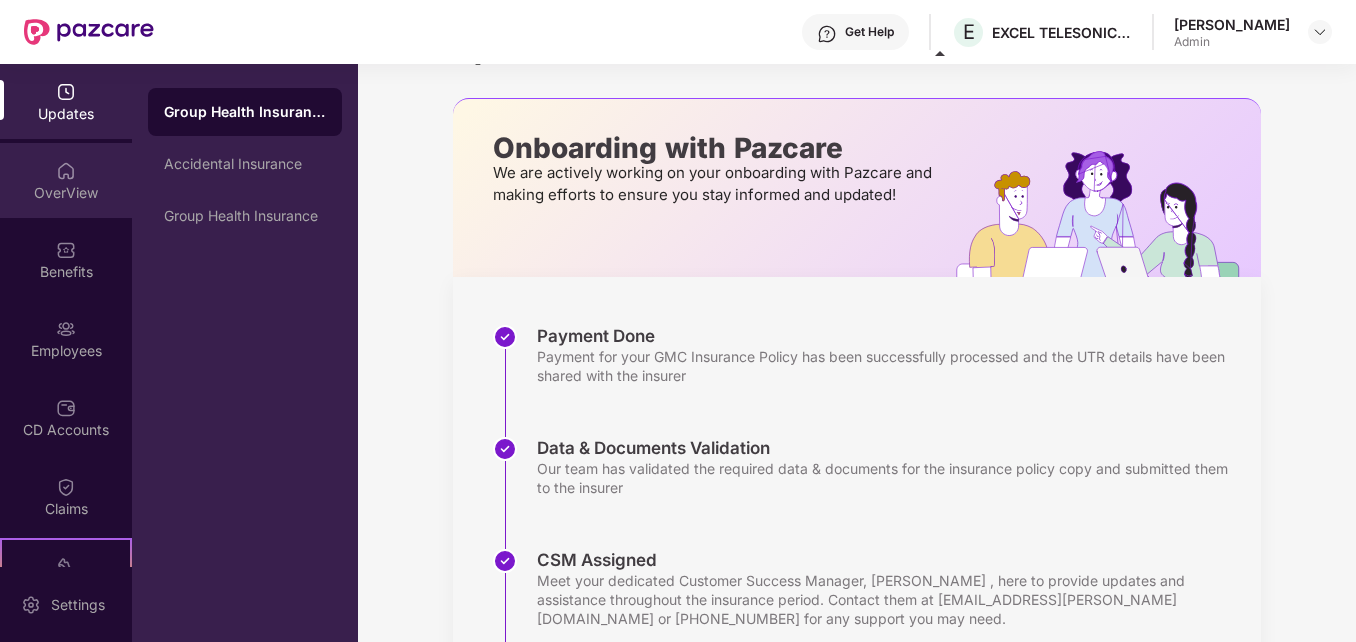 scroll, scrollTop: 400, scrollLeft: 0, axis: vertical 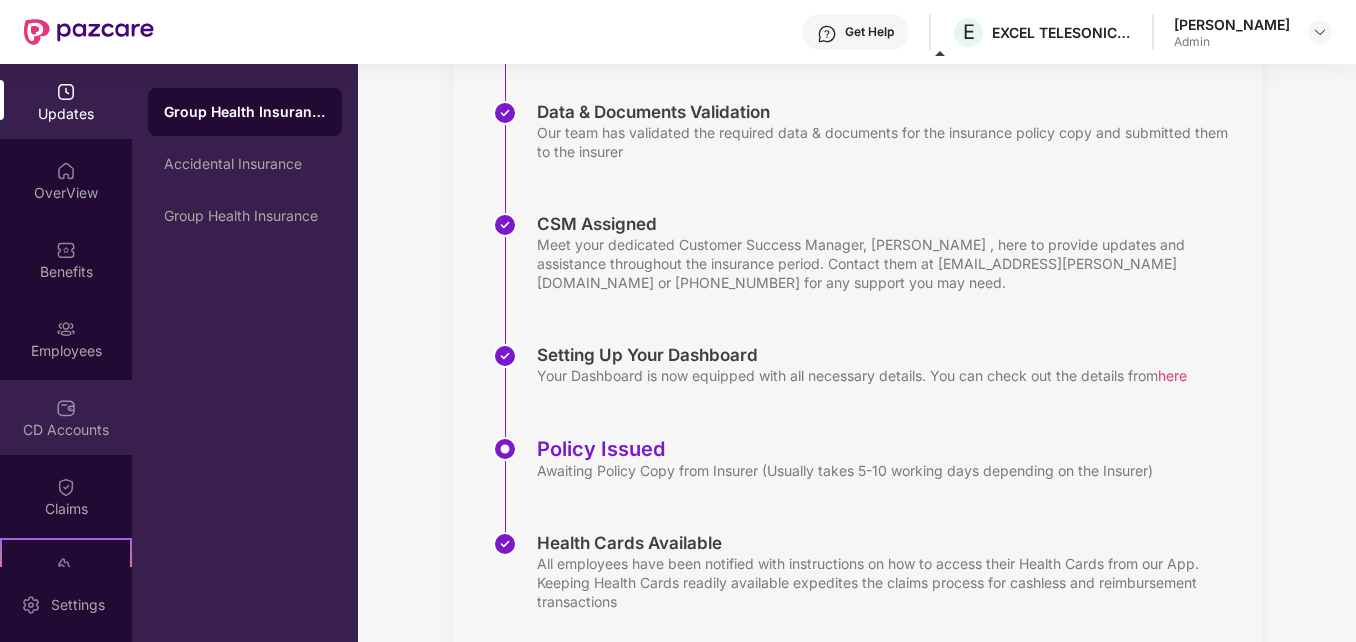 click at bounding box center [66, 408] 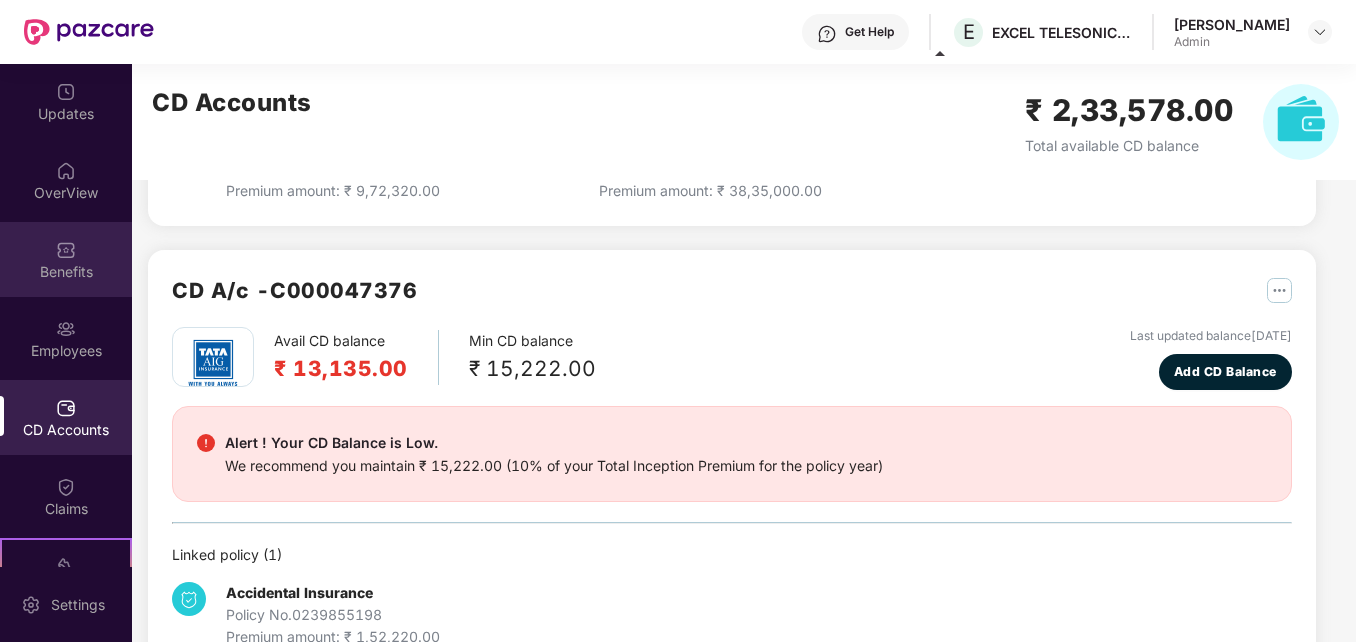click on "Benefits" at bounding box center (66, 259) 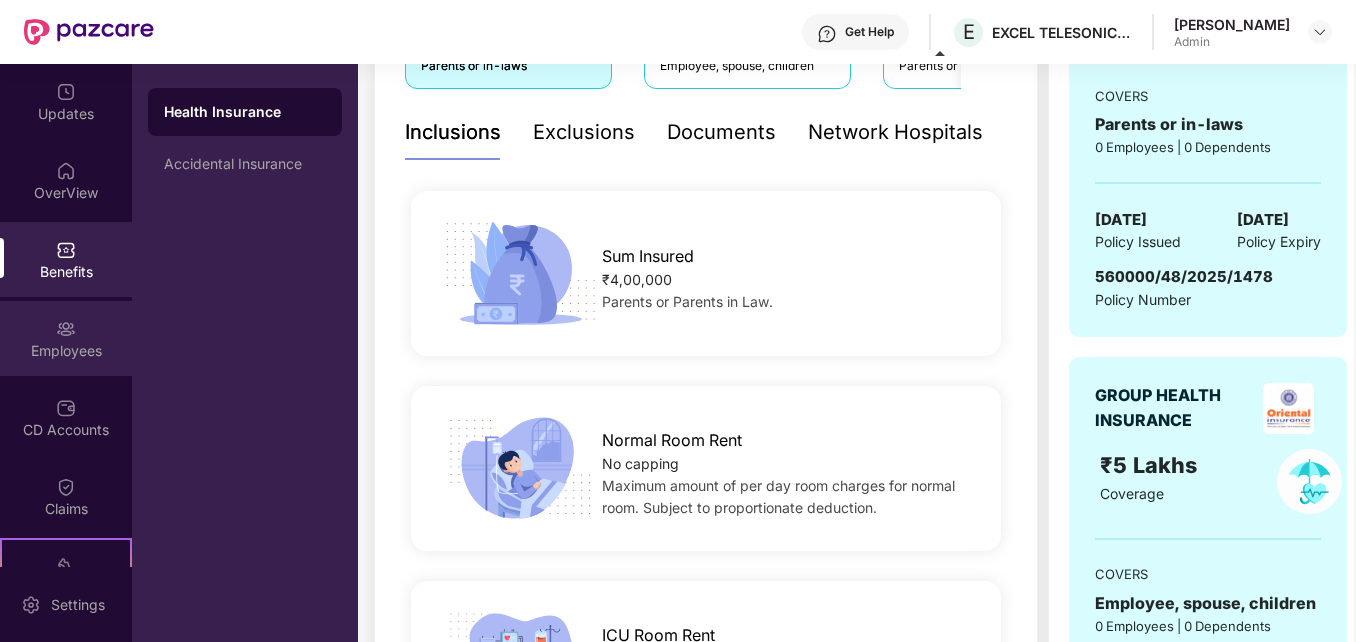 click on "Employees" at bounding box center [66, 351] 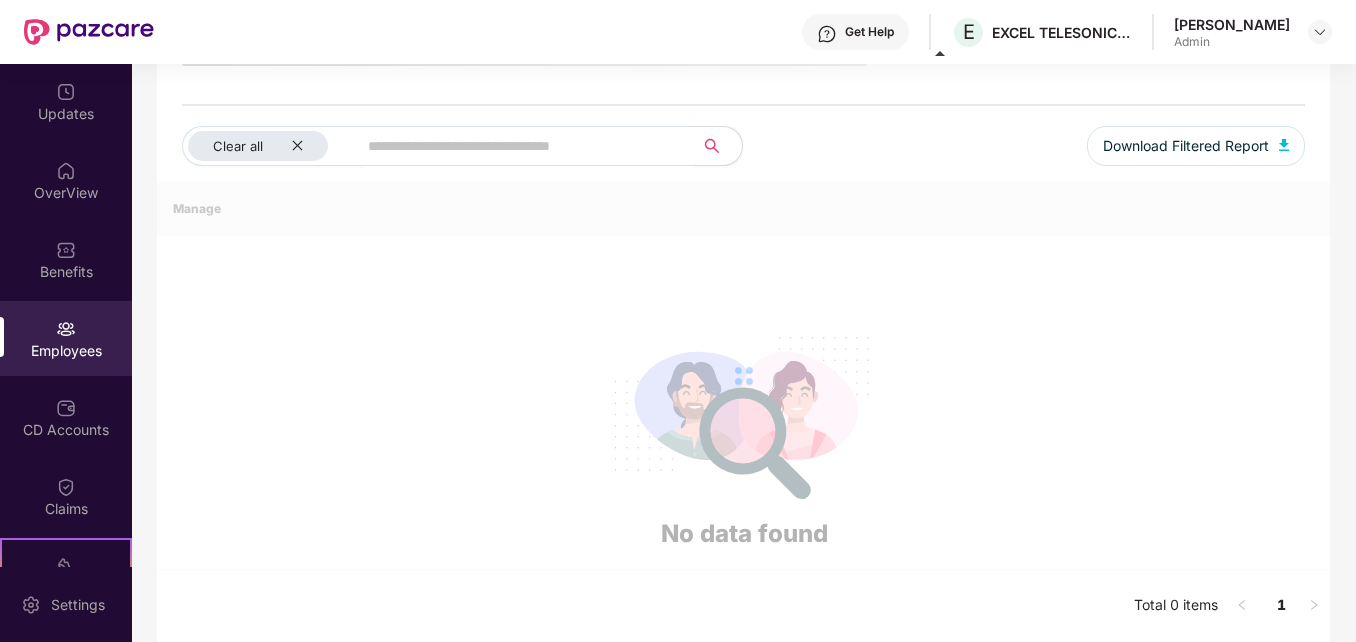 scroll, scrollTop: 400, scrollLeft: 0, axis: vertical 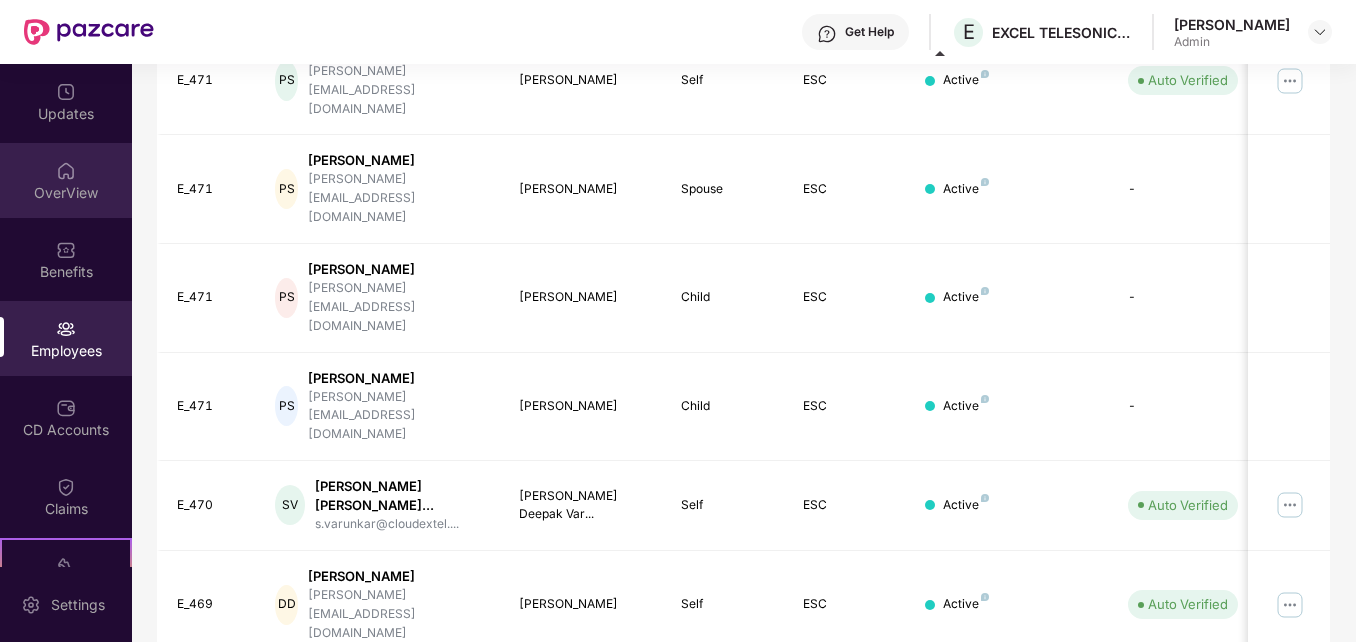 click on "OverView" at bounding box center (66, 180) 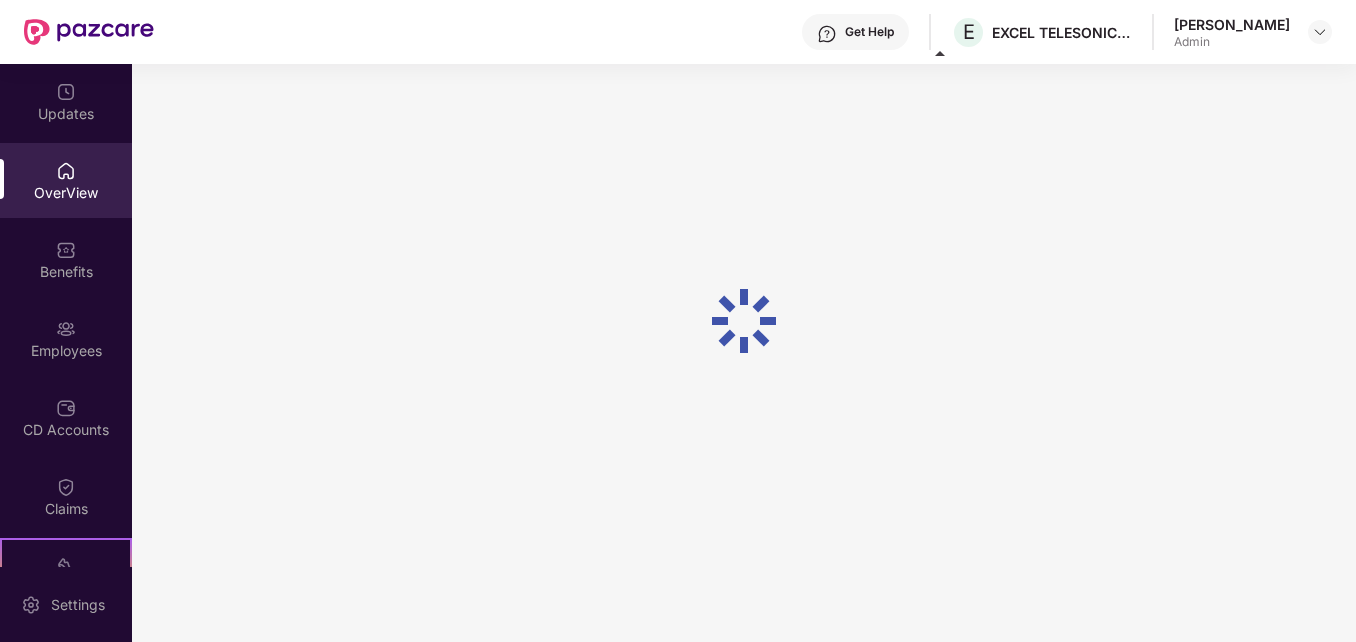 scroll, scrollTop: 64, scrollLeft: 0, axis: vertical 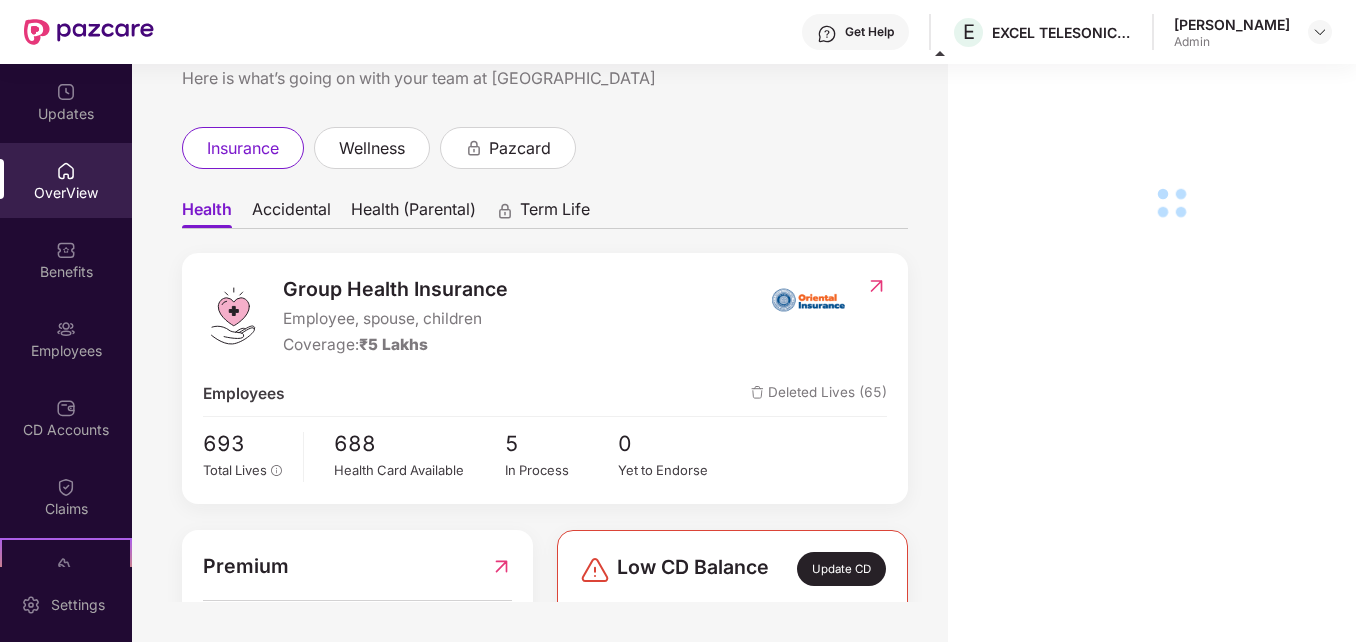 click on "Updates" at bounding box center (66, 101) 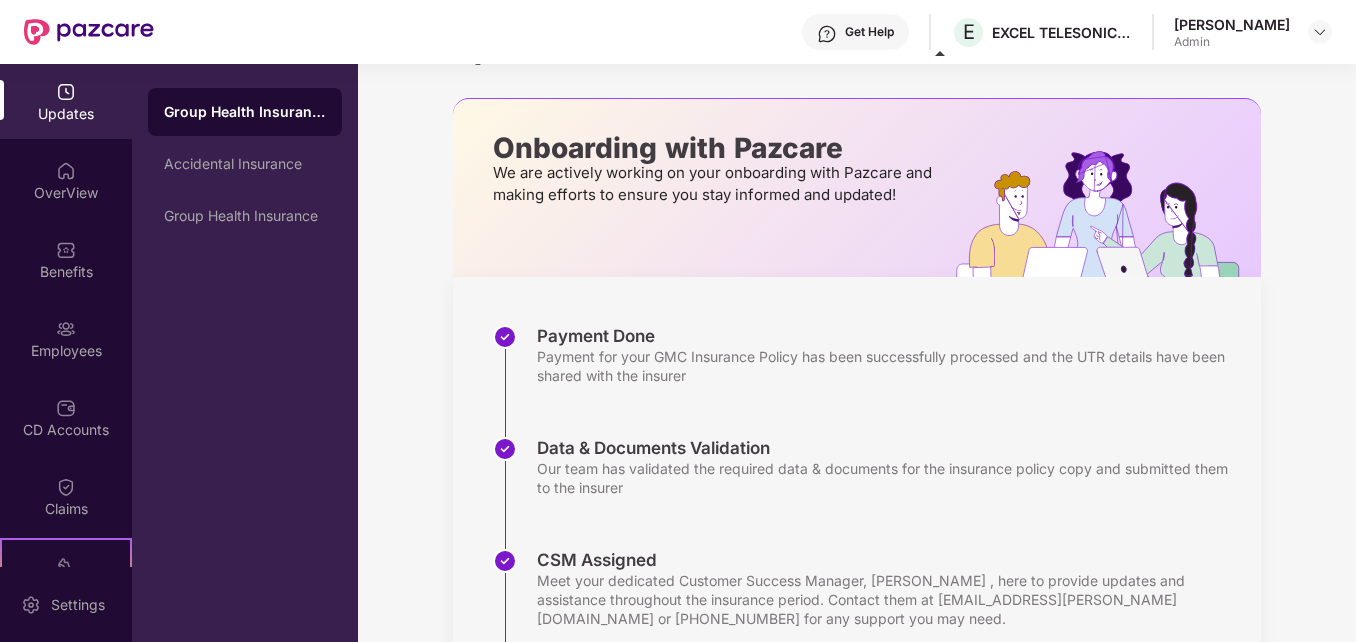 scroll, scrollTop: 400, scrollLeft: 0, axis: vertical 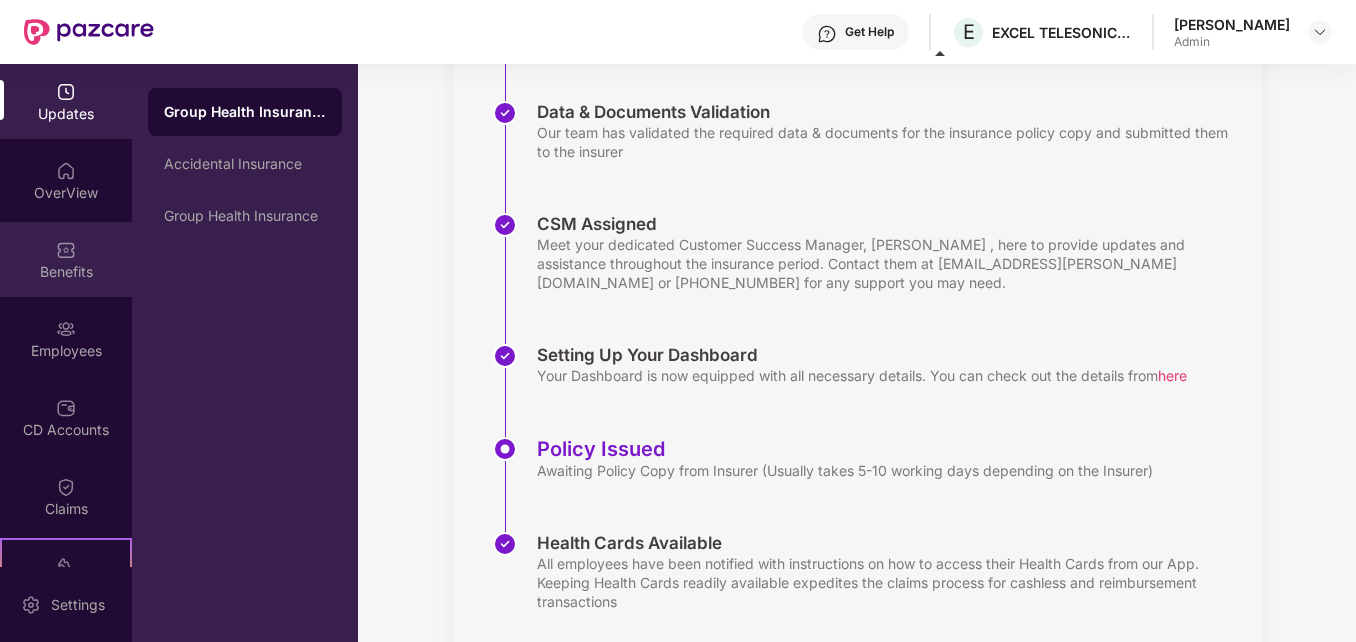 click on "Benefits" at bounding box center [66, 259] 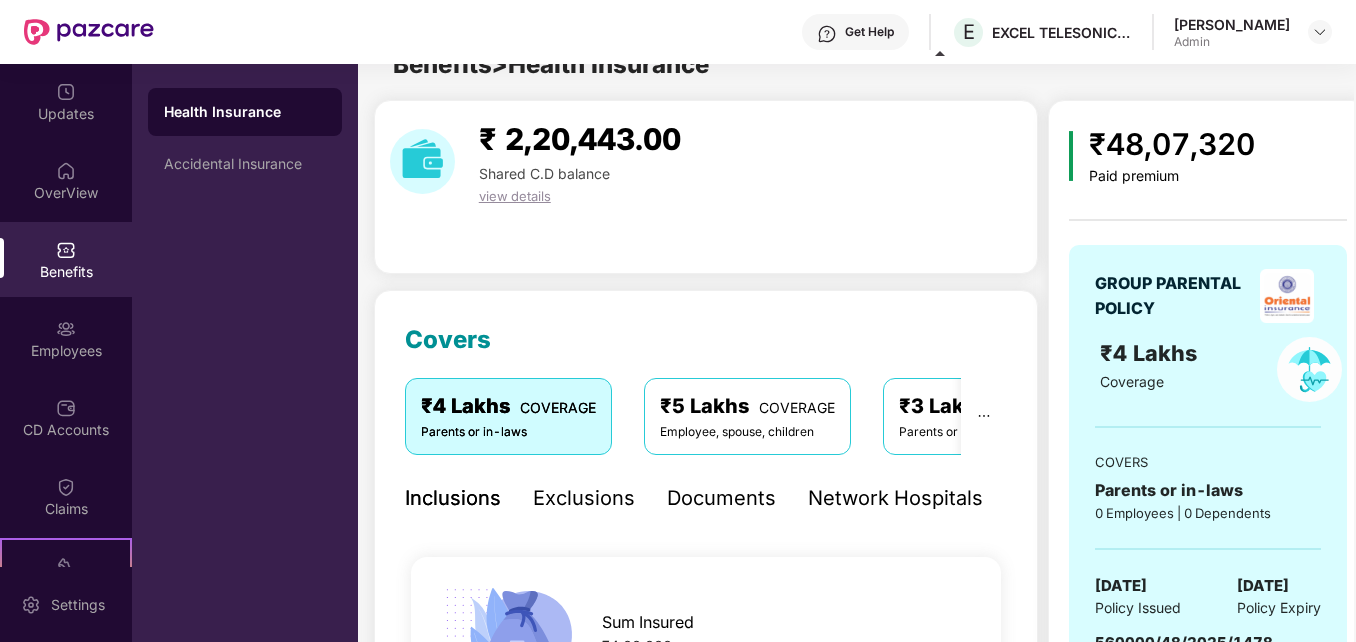 scroll, scrollTop: 400, scrollLeft: 0, axis: vertical 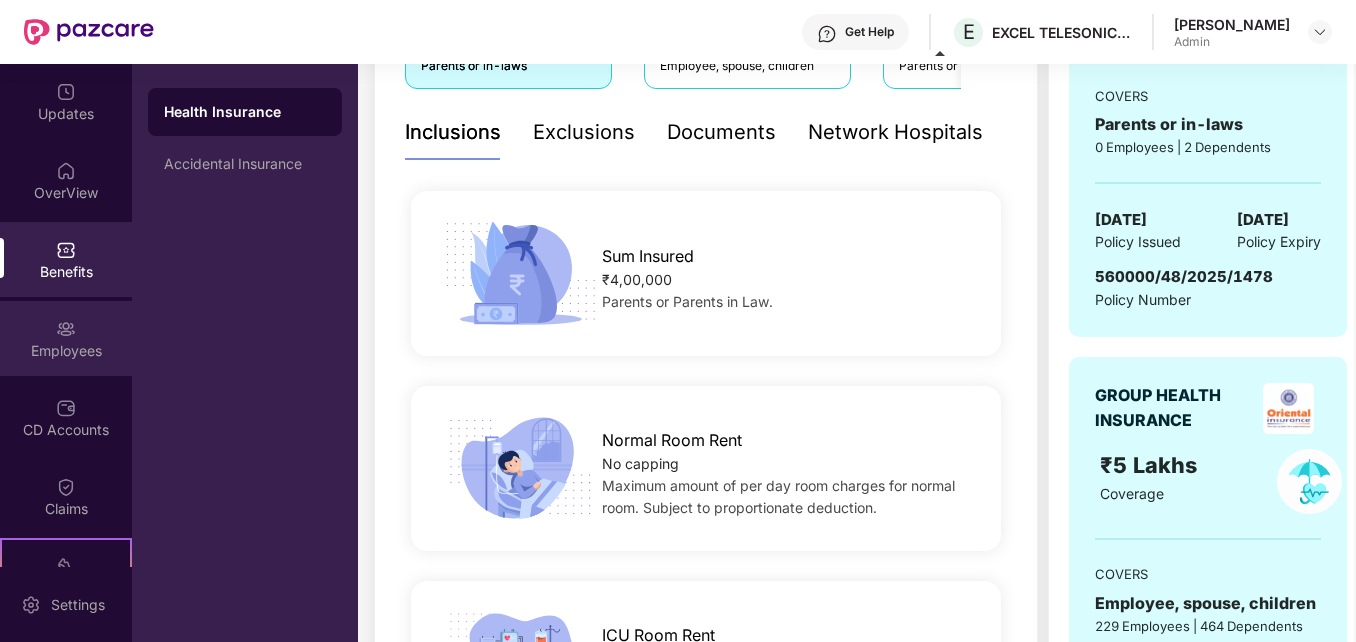 click on "Employees" at bounding box center (66, 351) 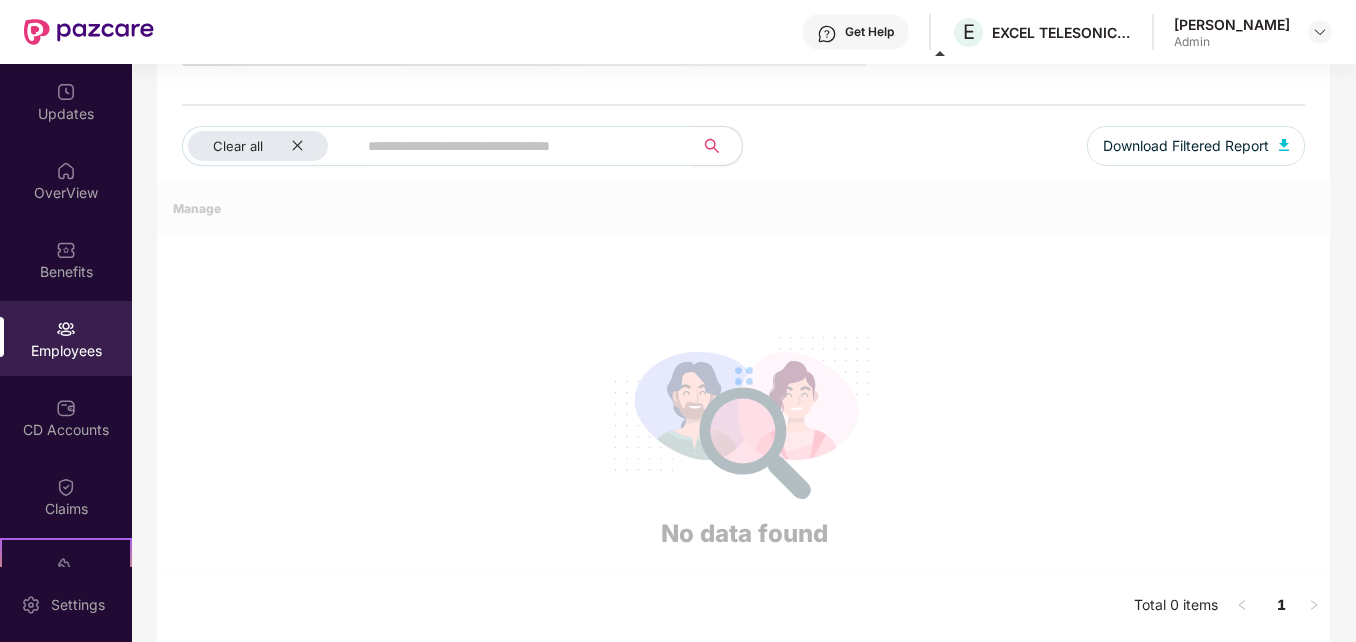 scroll, scrollTop: 400, scrollLeft: 0, axis: vertical 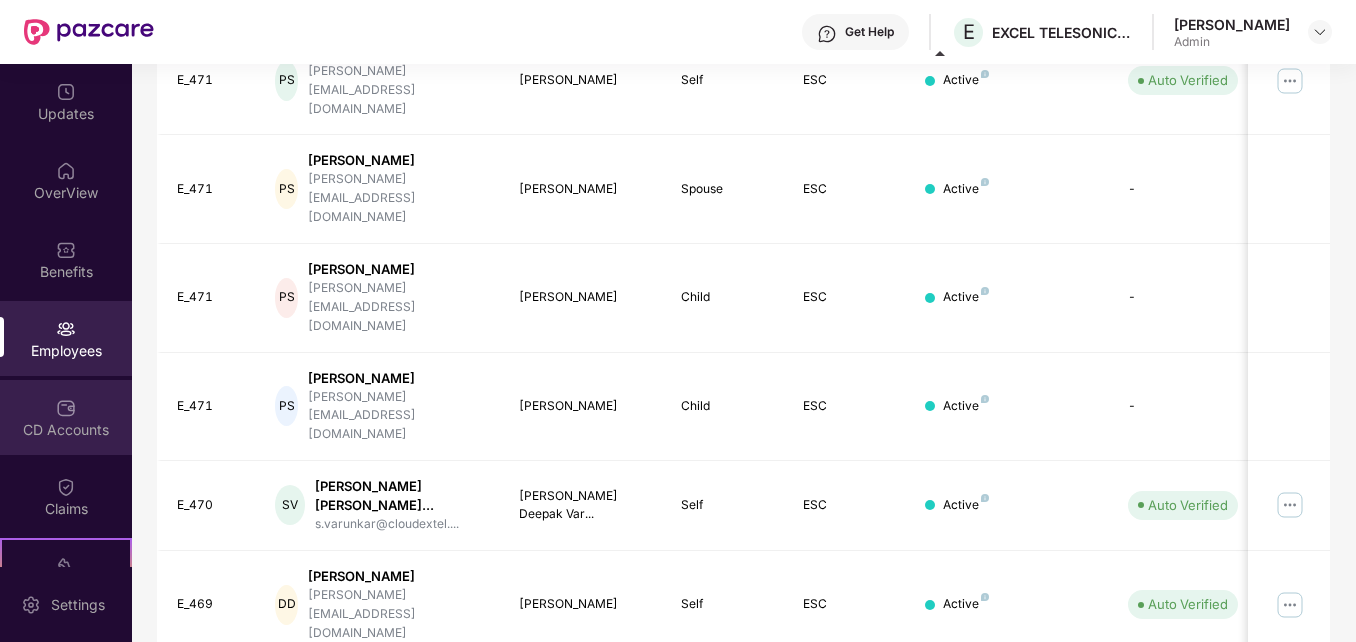 click on "CD Accounts" at bounding box center [66, 417] 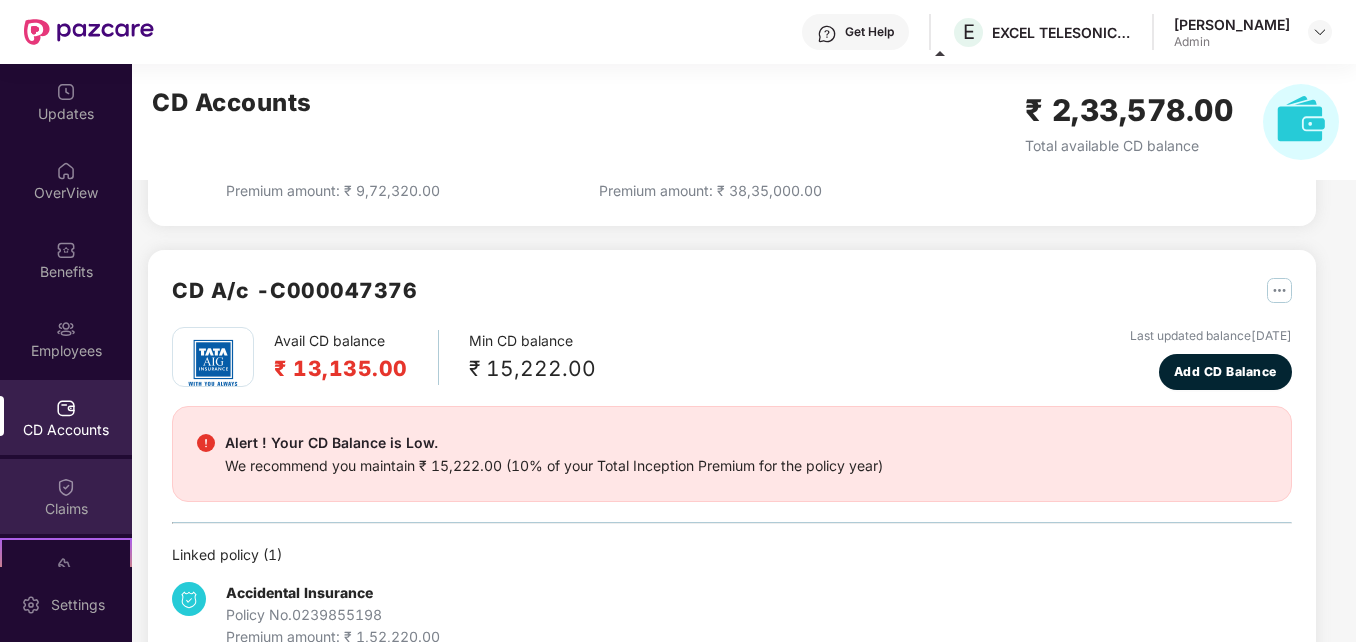 click on "Claims" at bounding box center [66, 496] 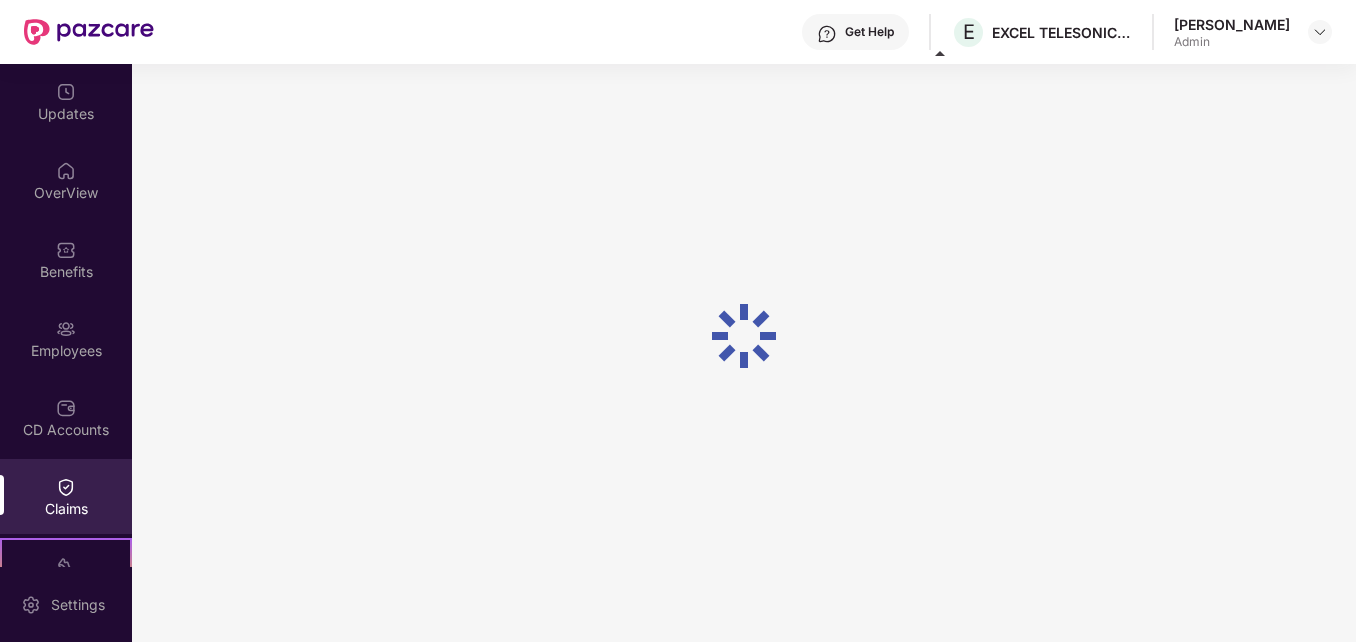 scroll, scrollTop: 141, scrollLeft: 0, axis: vertical 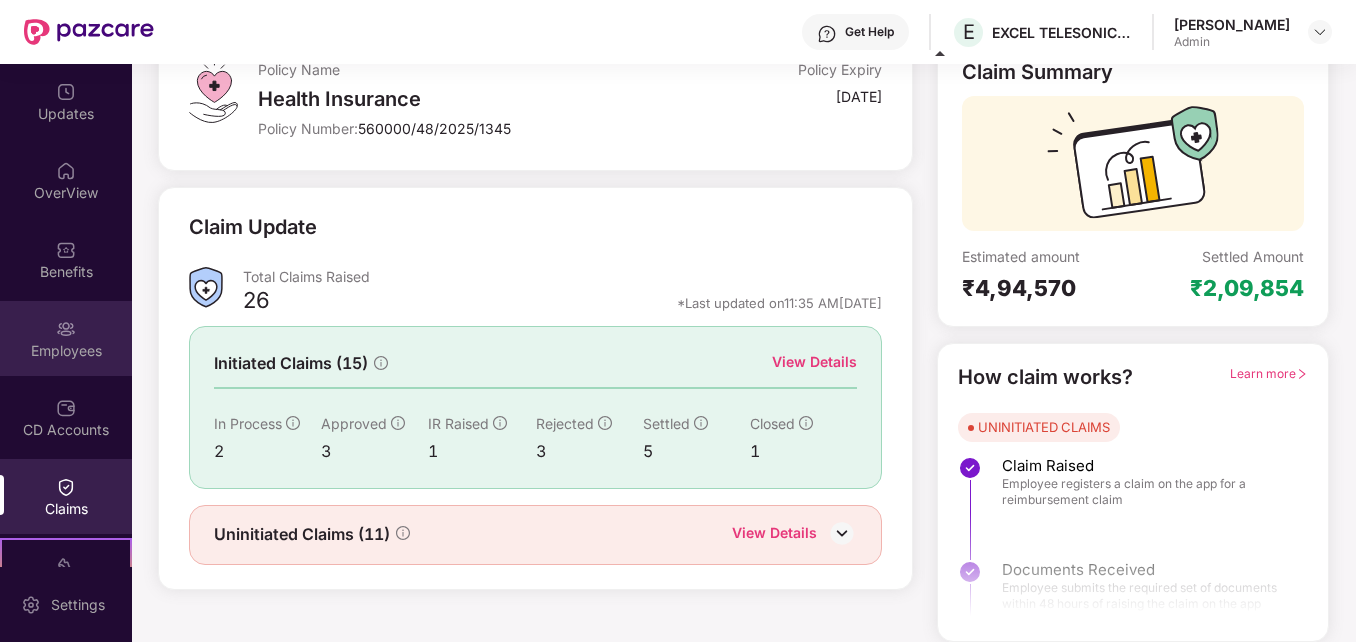 click on "Employees" at bounding box center [66, 338] 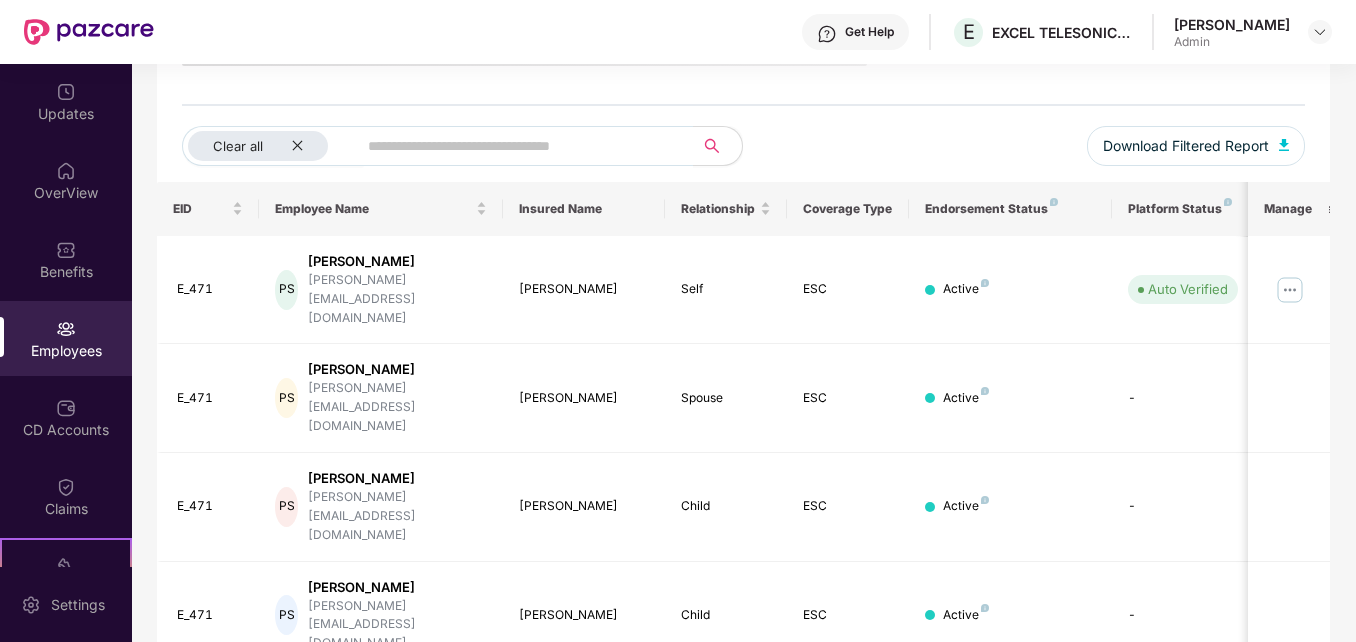 scroll, scrollTop: 400, scrollLeft: 0, axis: vertical 